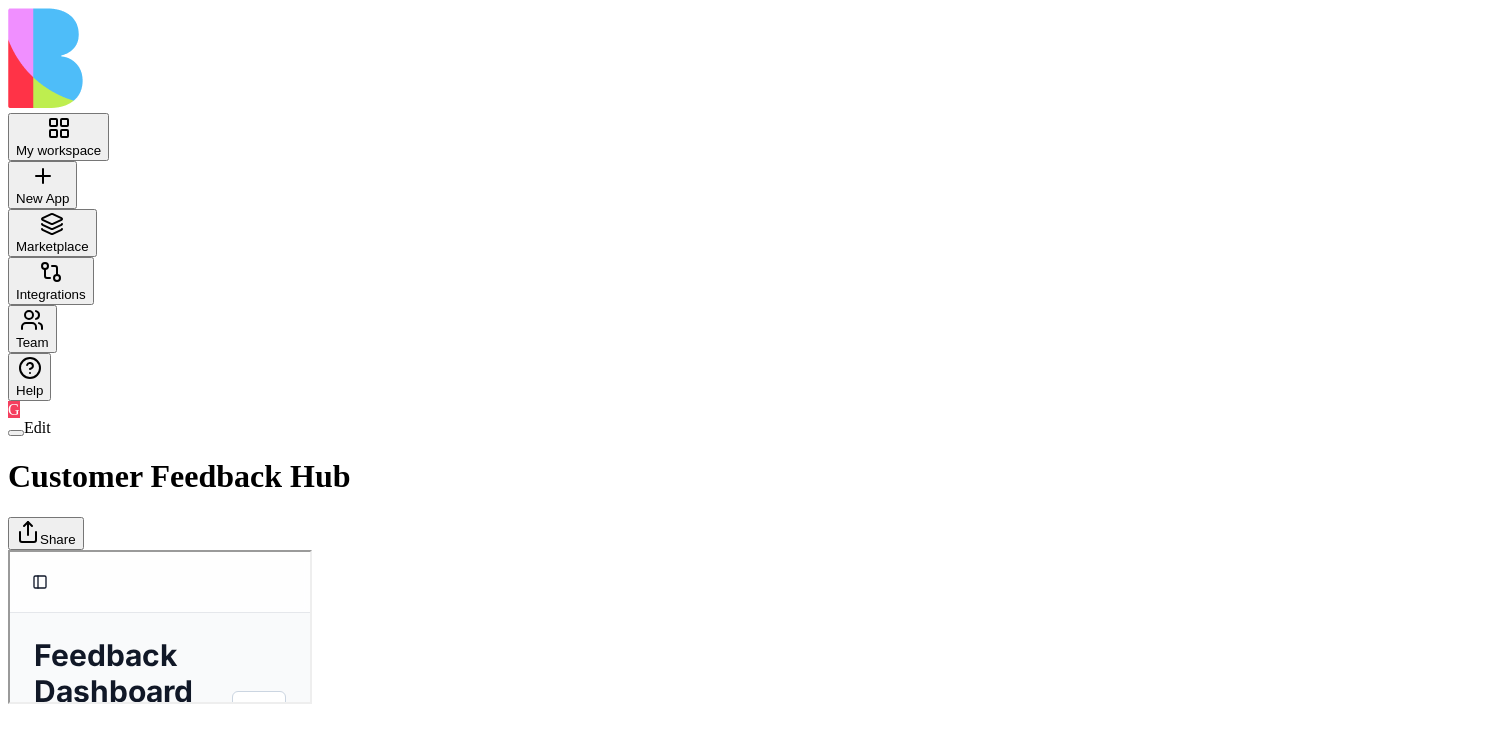 scroll, scrollTop: 0, scrollLeft: 0, axis: both 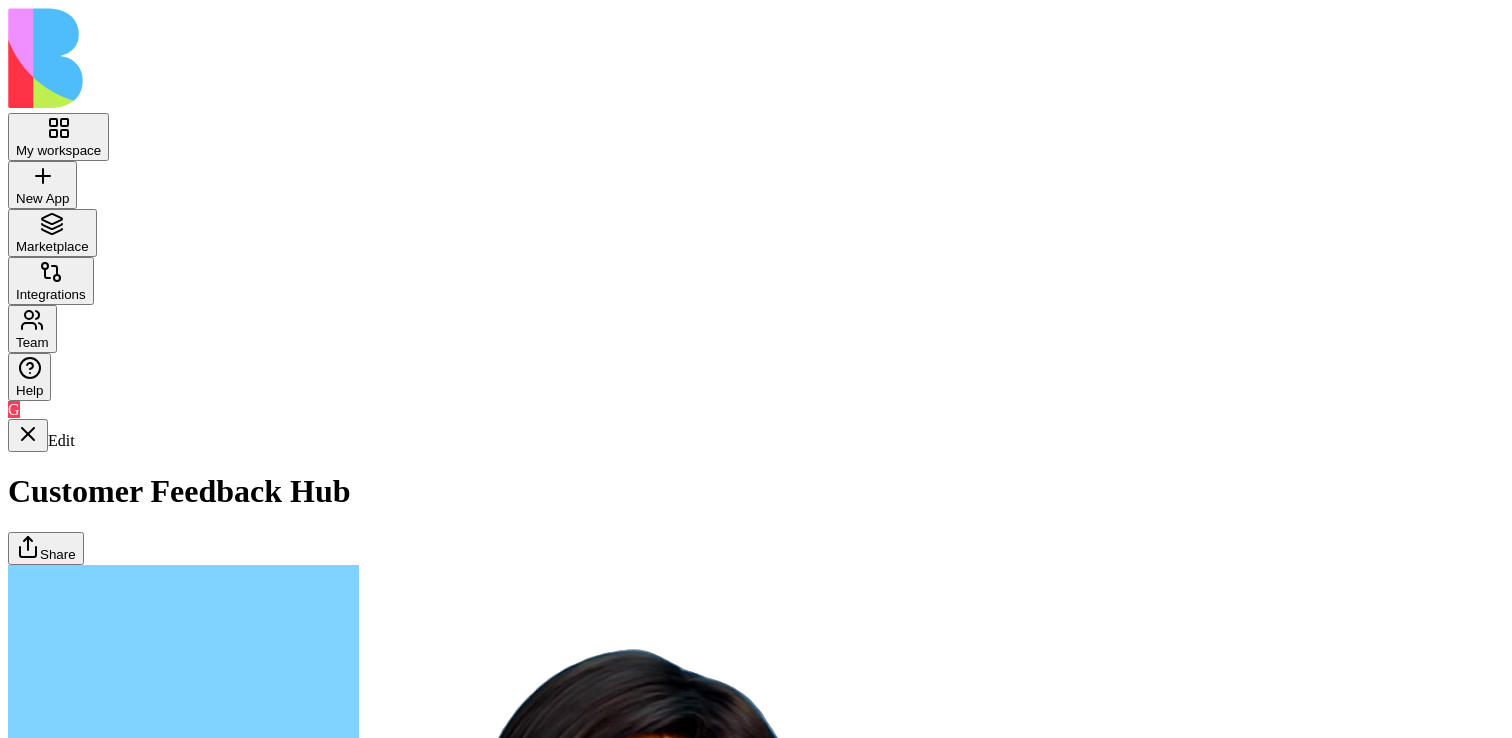 click at bounding box center [28, 5534] 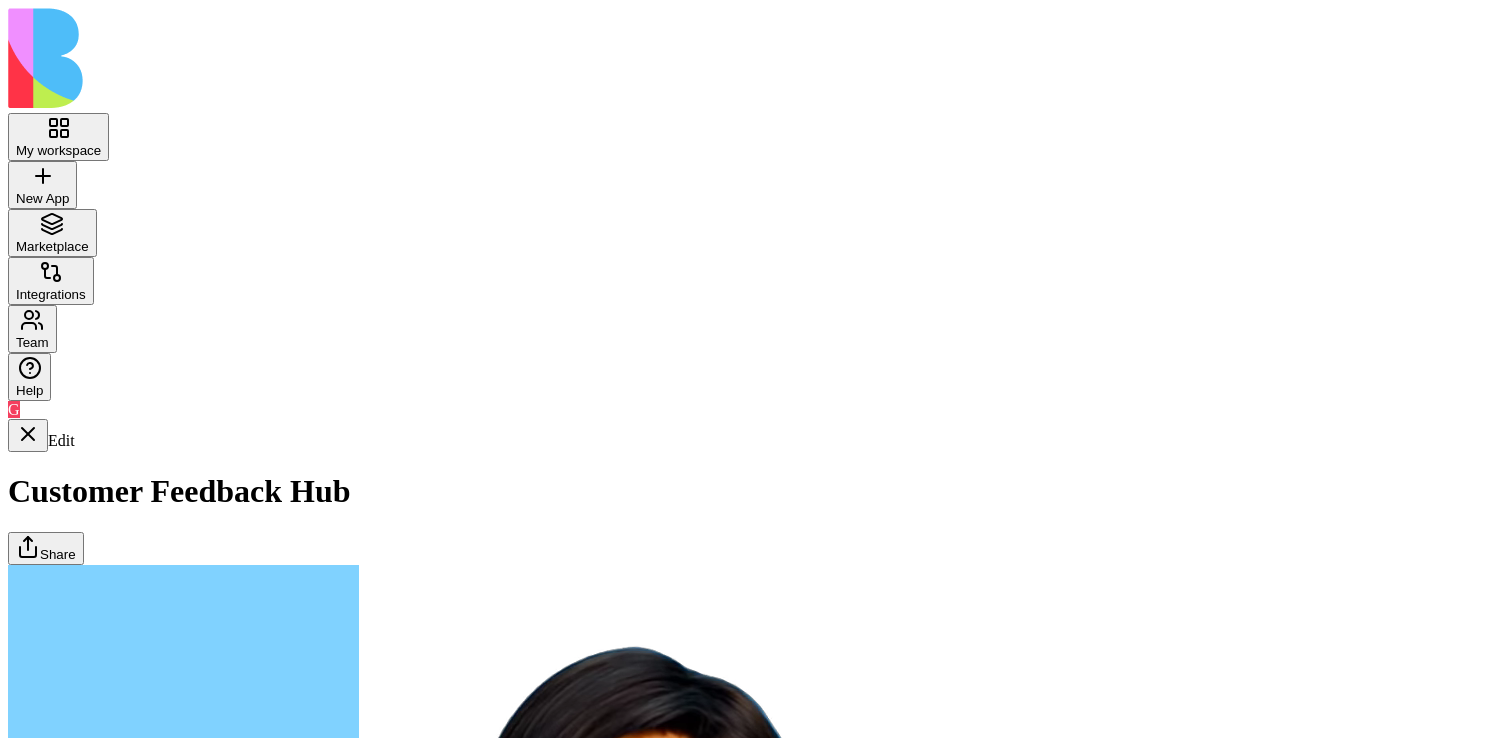 click on "Pages" at bounding box center [47, 5600] 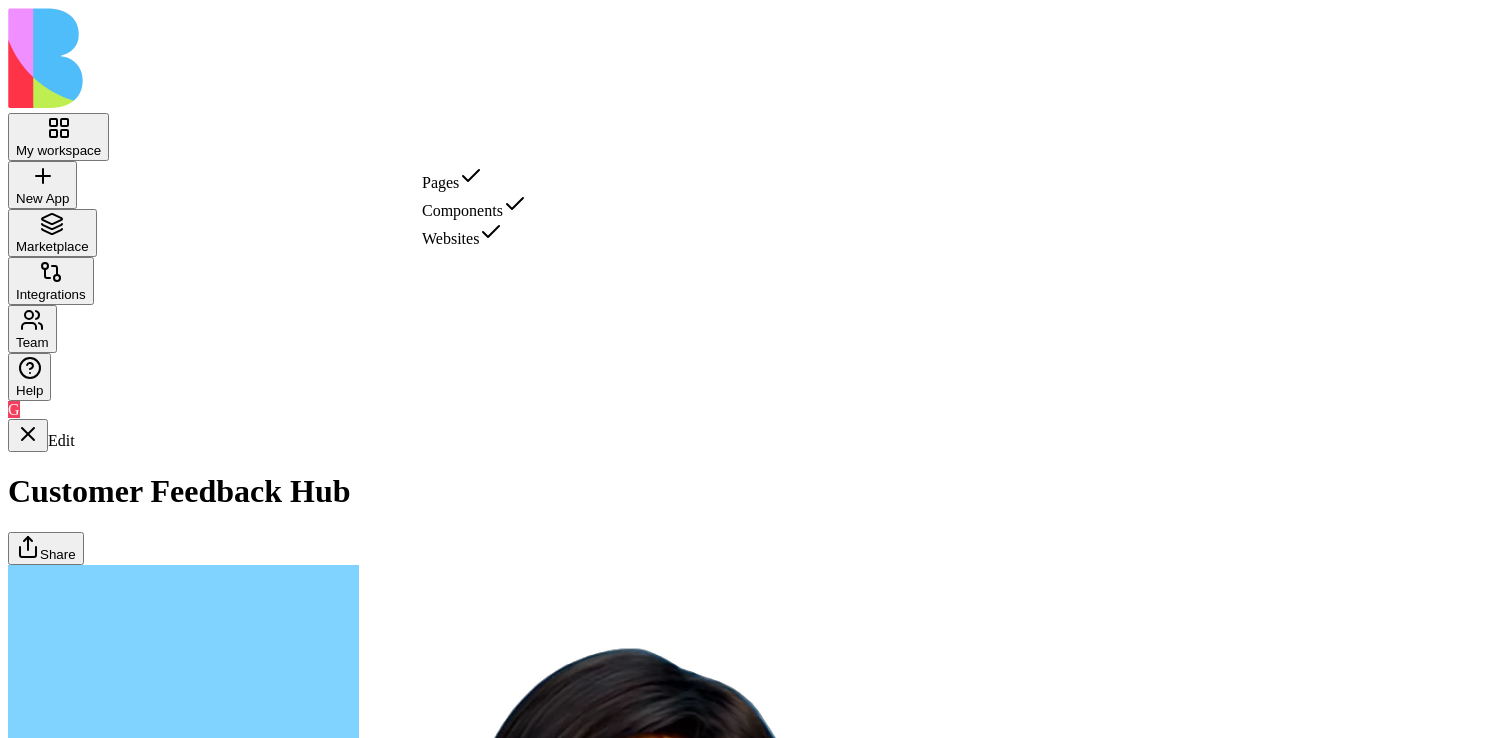 click on "Components" at bounding box center (474, 206) 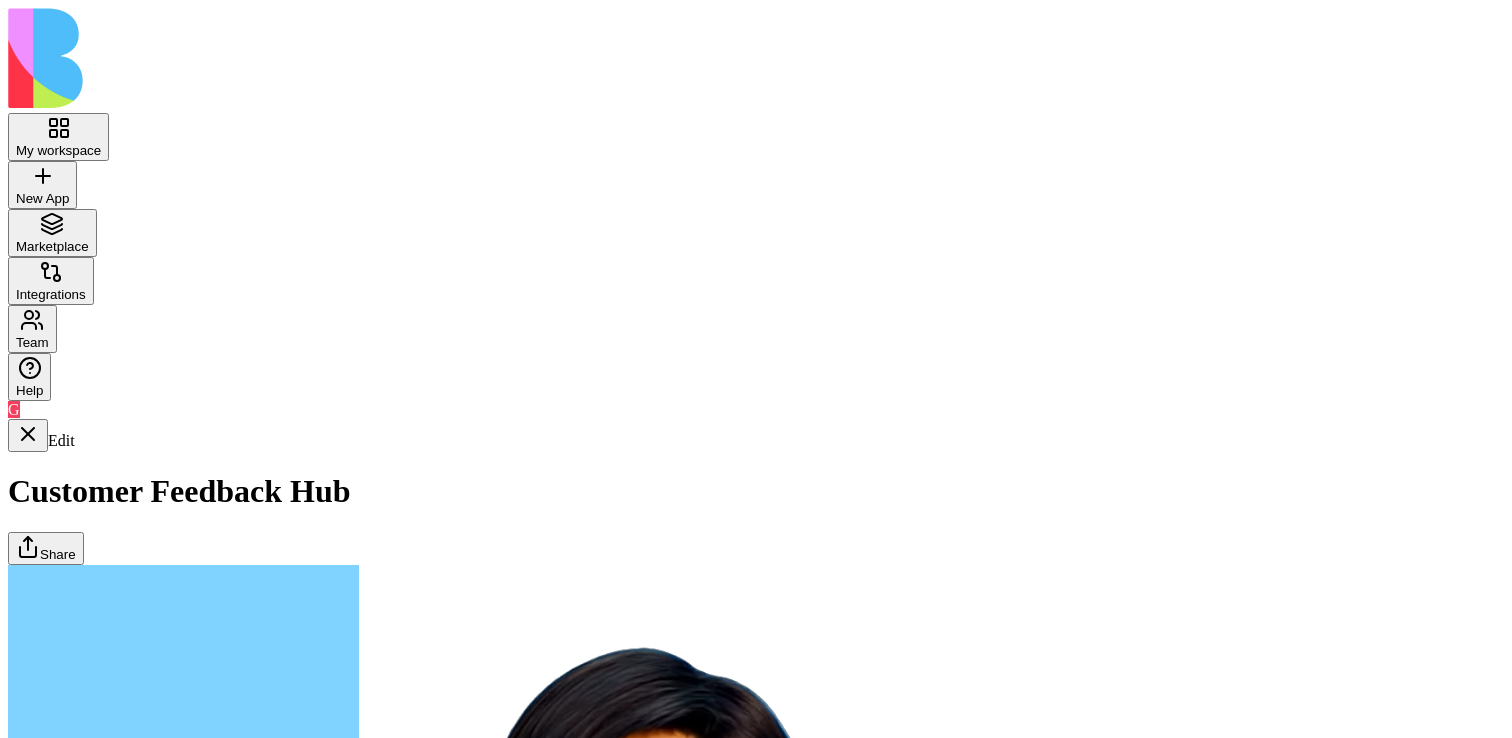 click on "StarRating" at bounding box center (123, 5710) 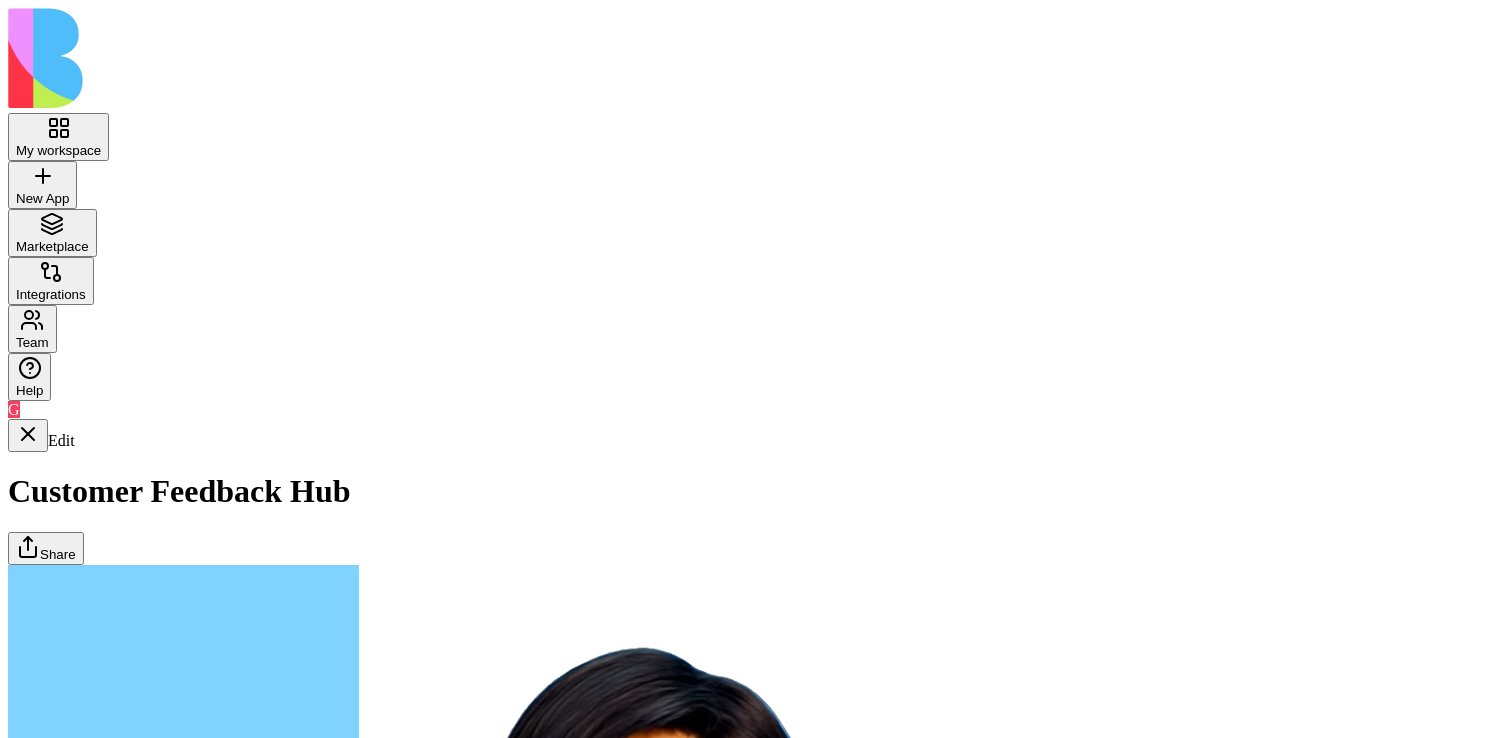 click on "FeedbackTable" at bounding box center (123, 5761) 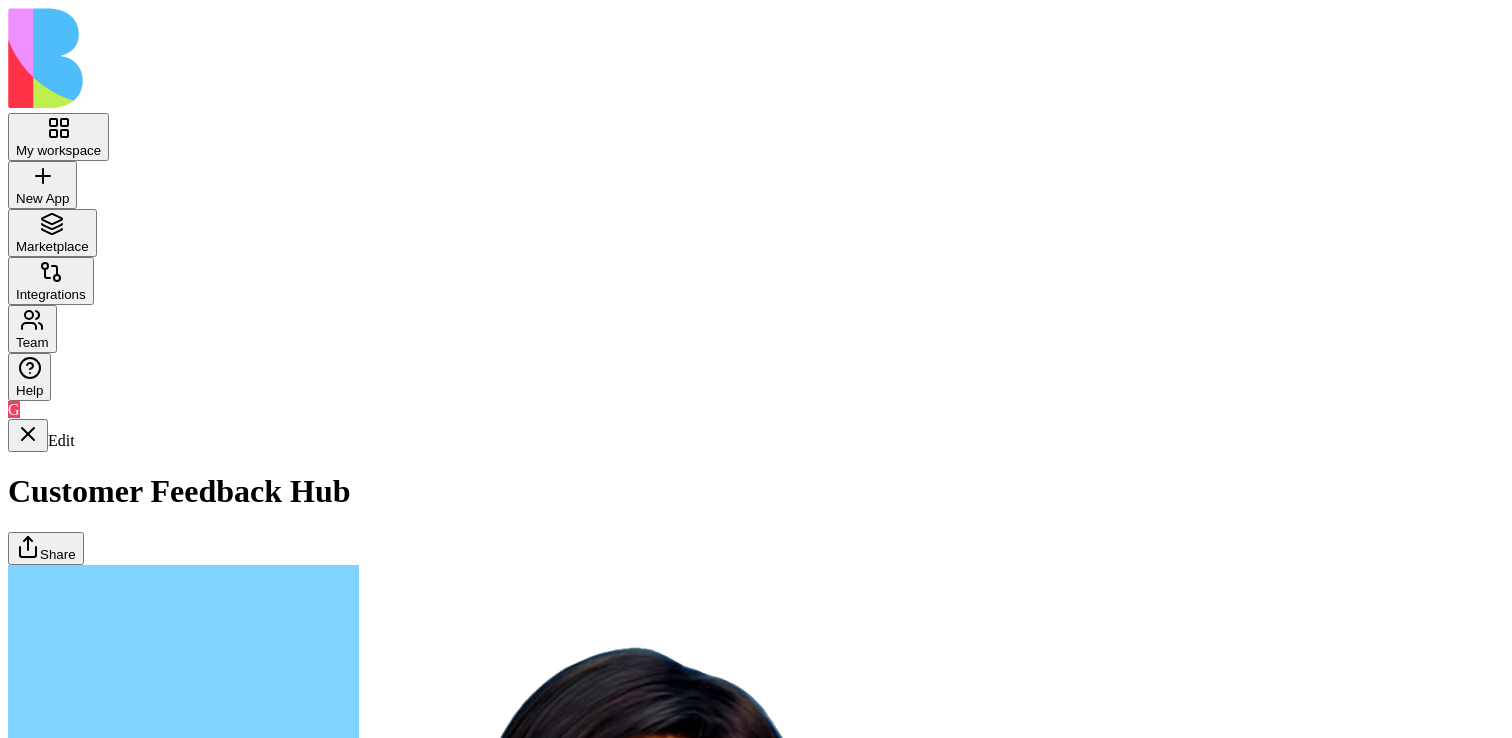click on "Components" at bounding box center [66, 5600] 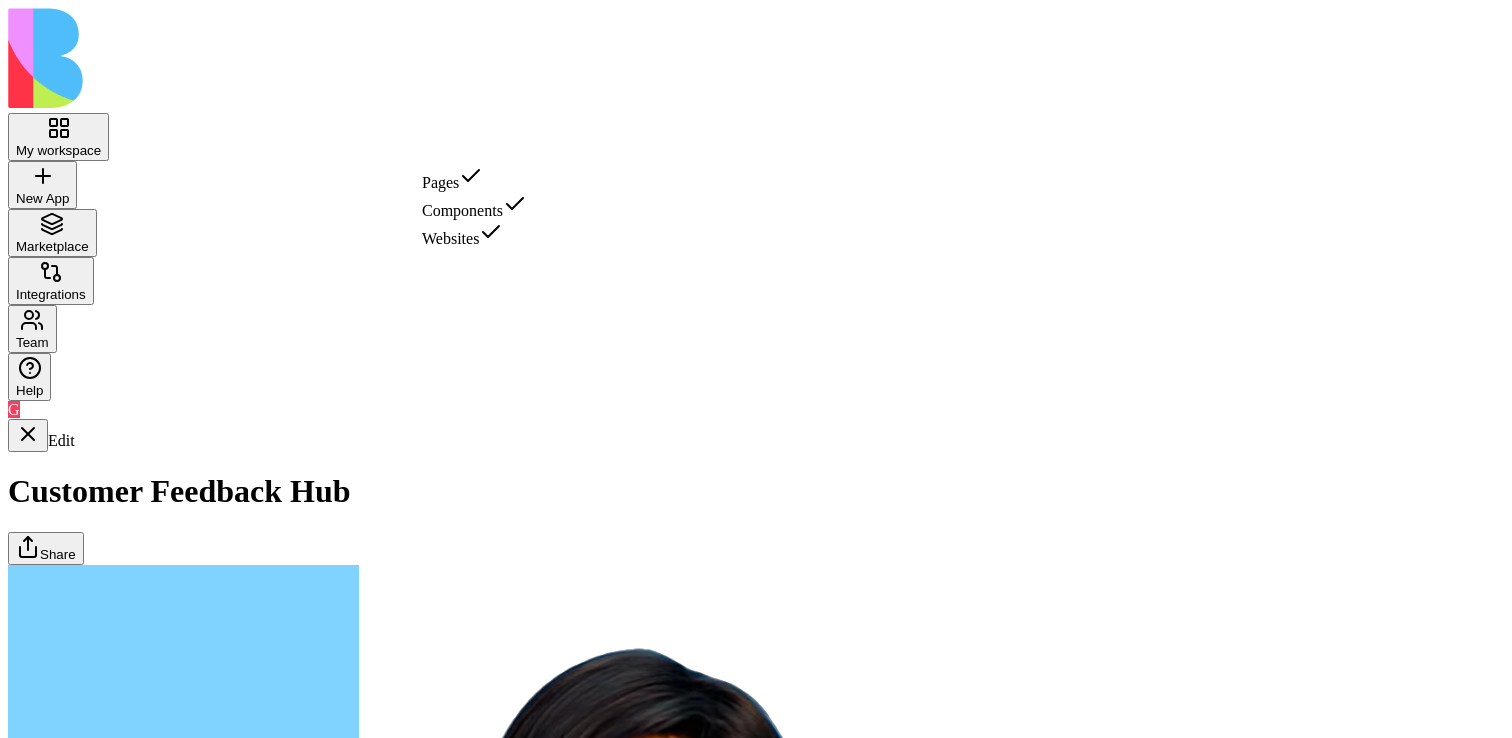 click on "Pages" at bounding box center [474, 178] 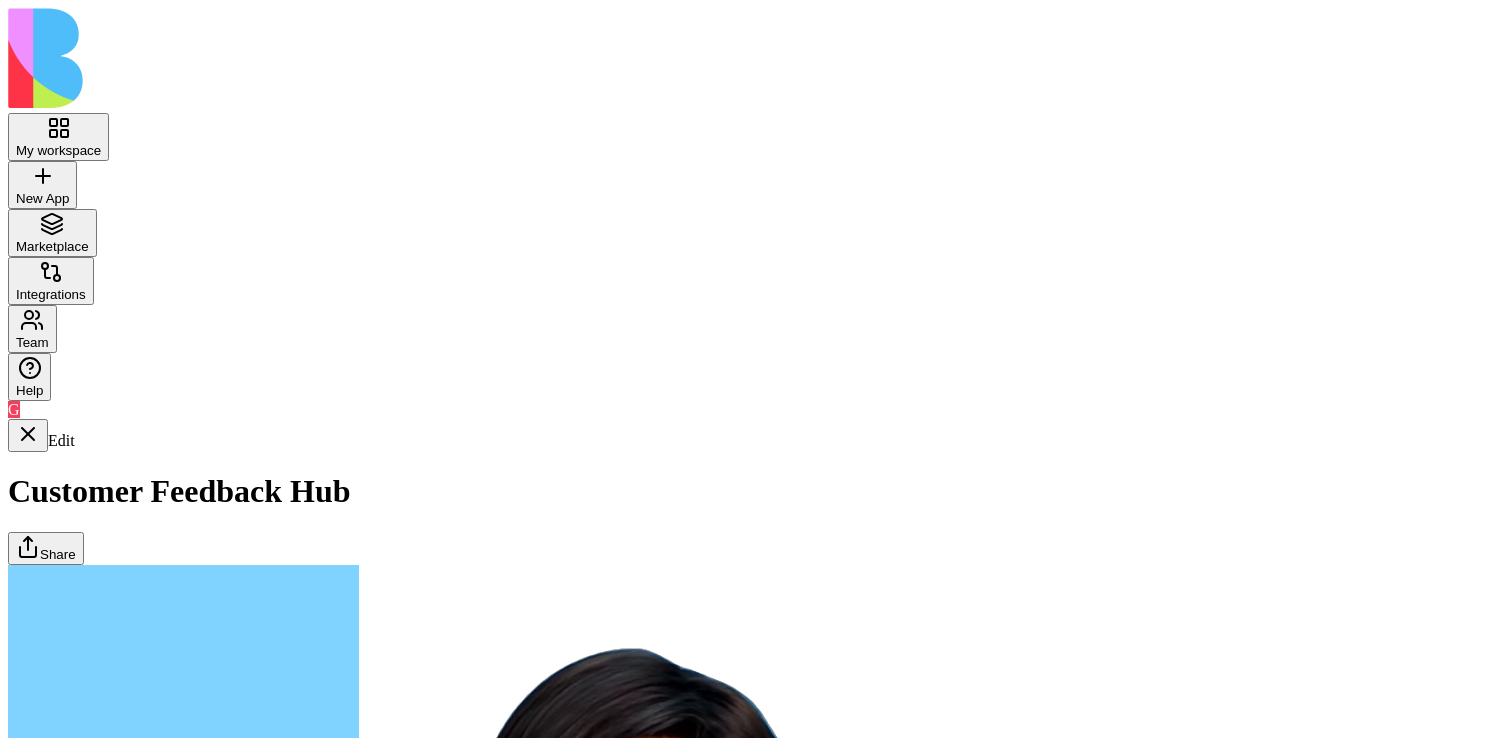 scroll, scrollTop: 0, scrollLeft: 0, axis: both 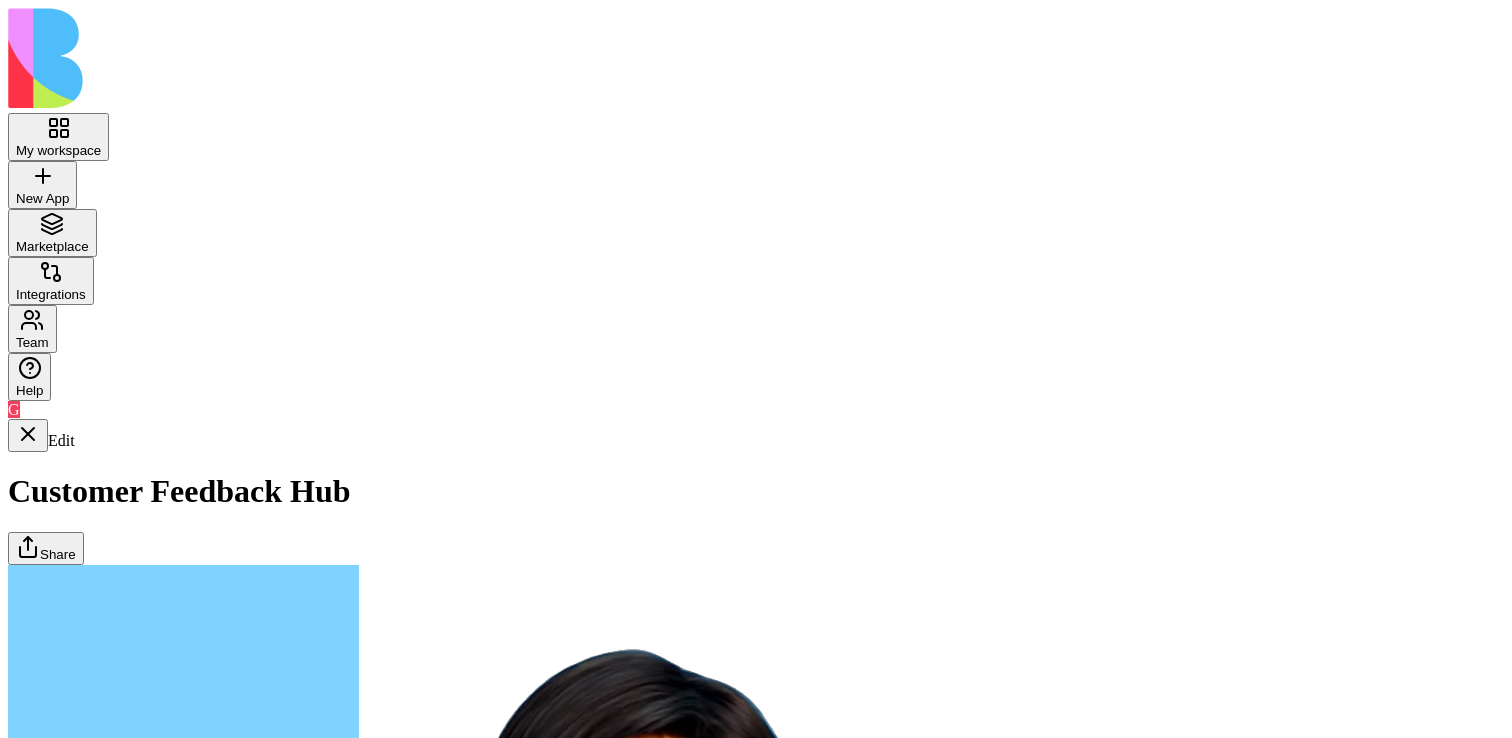 click on "FeedbackDashboard" at bounding box center (123, 5710) 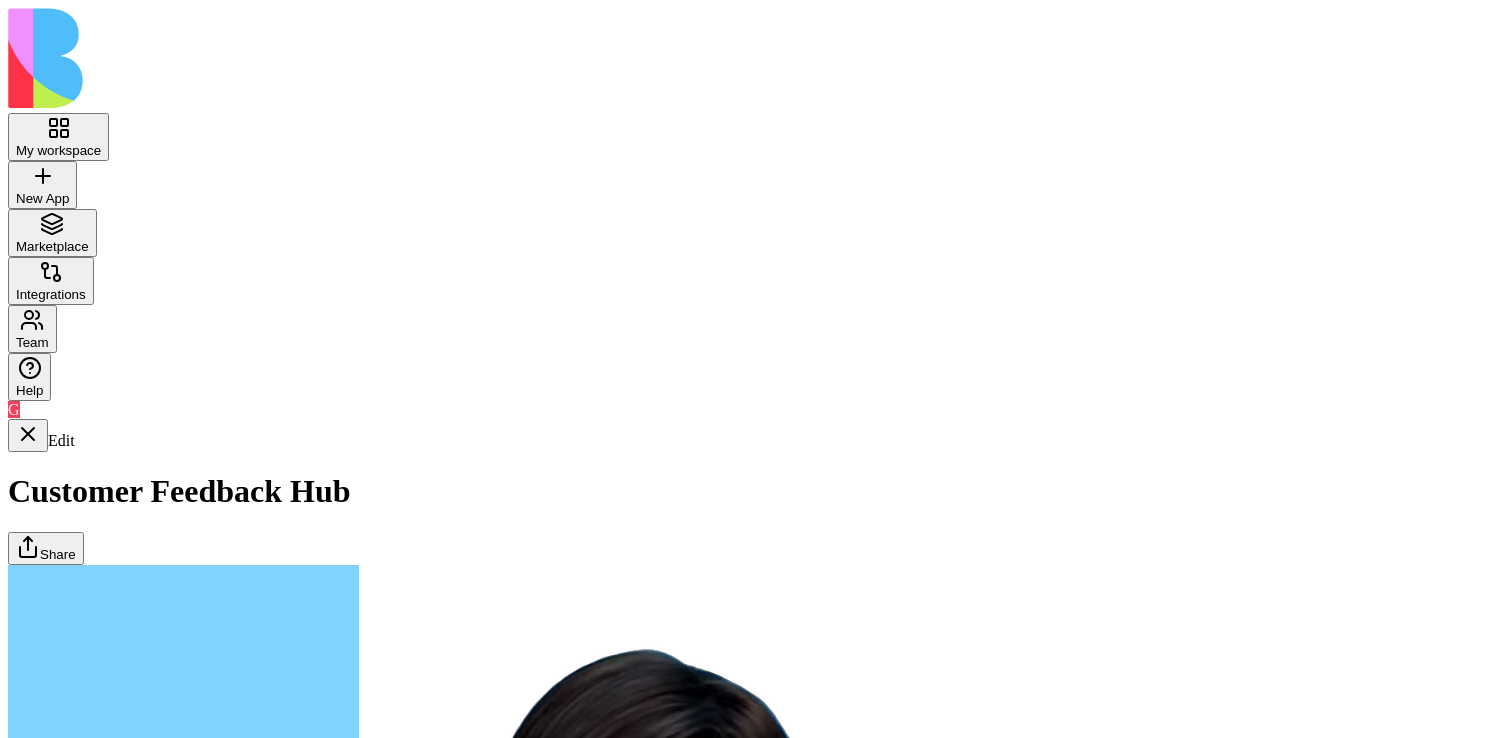 click at bounding box center [28, 5567] 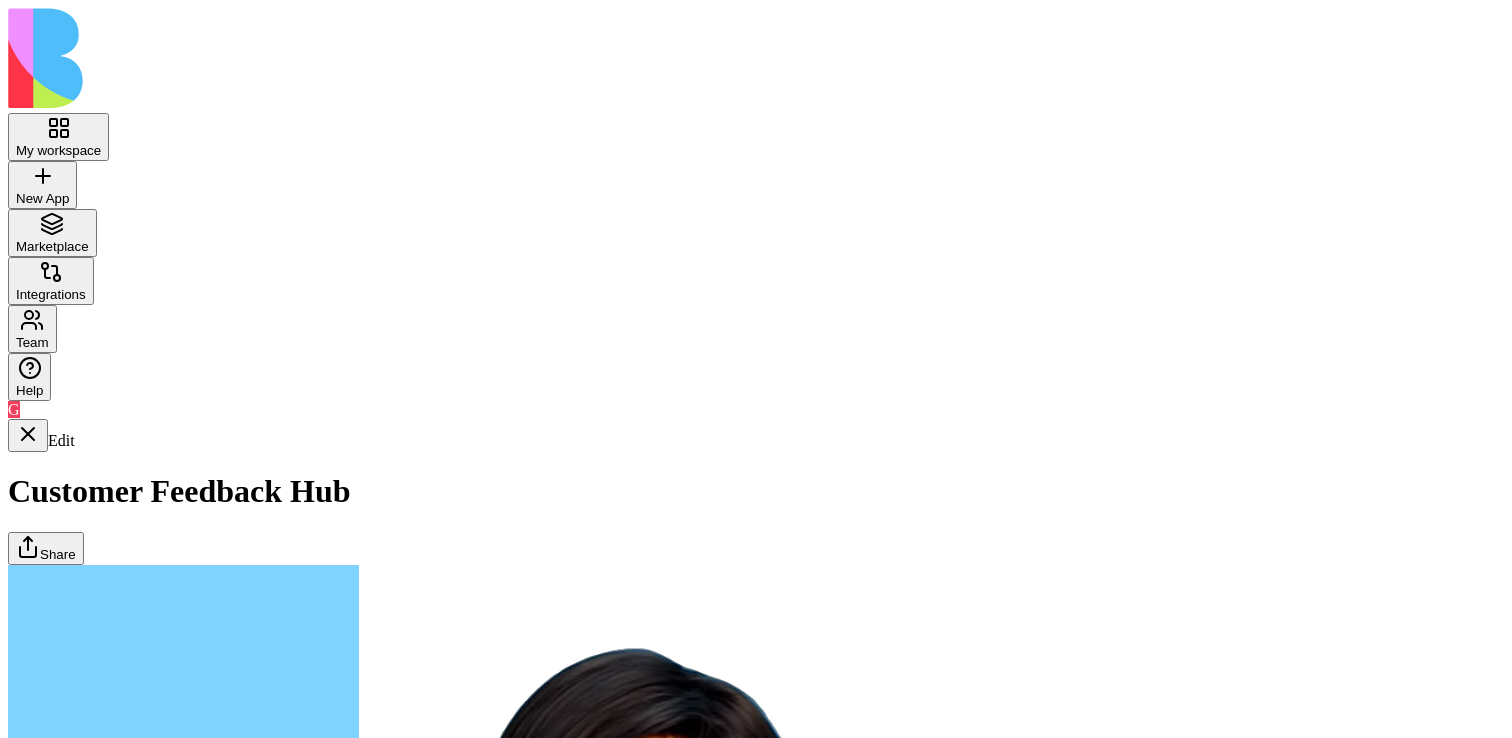 click at bounding box center [28, 5534] 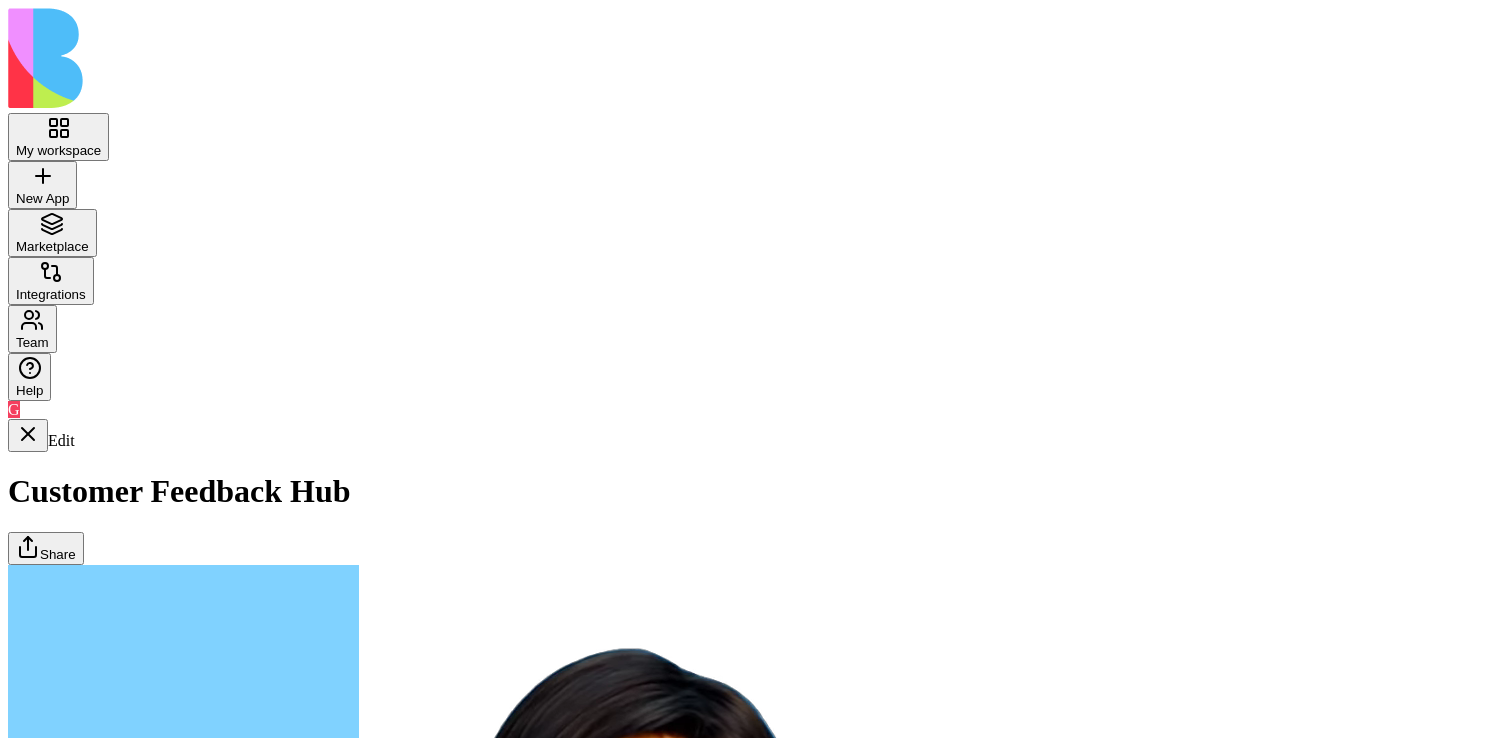 click at bounding box center [28, 435] 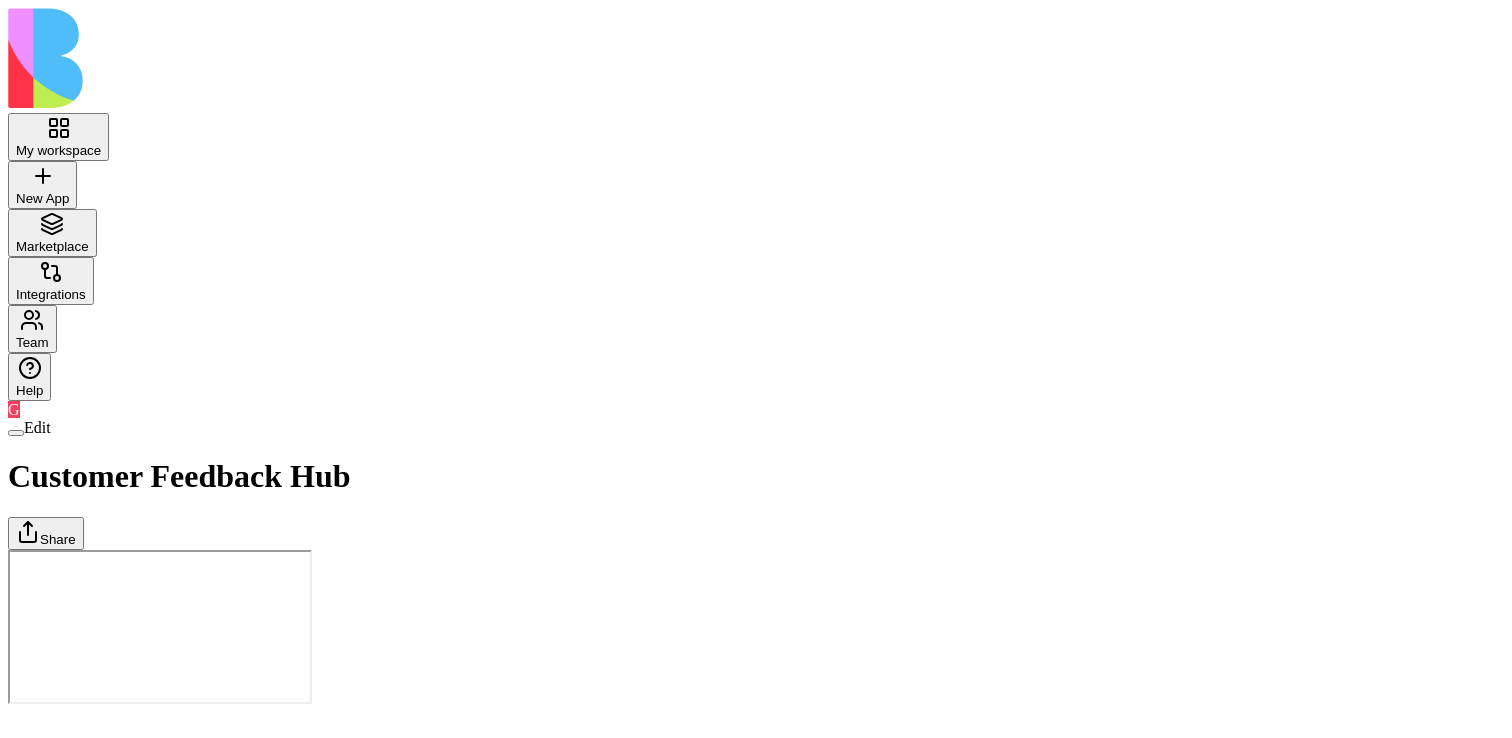 scroll, scrollTop: 0, scrollLeft: 0, axis: both 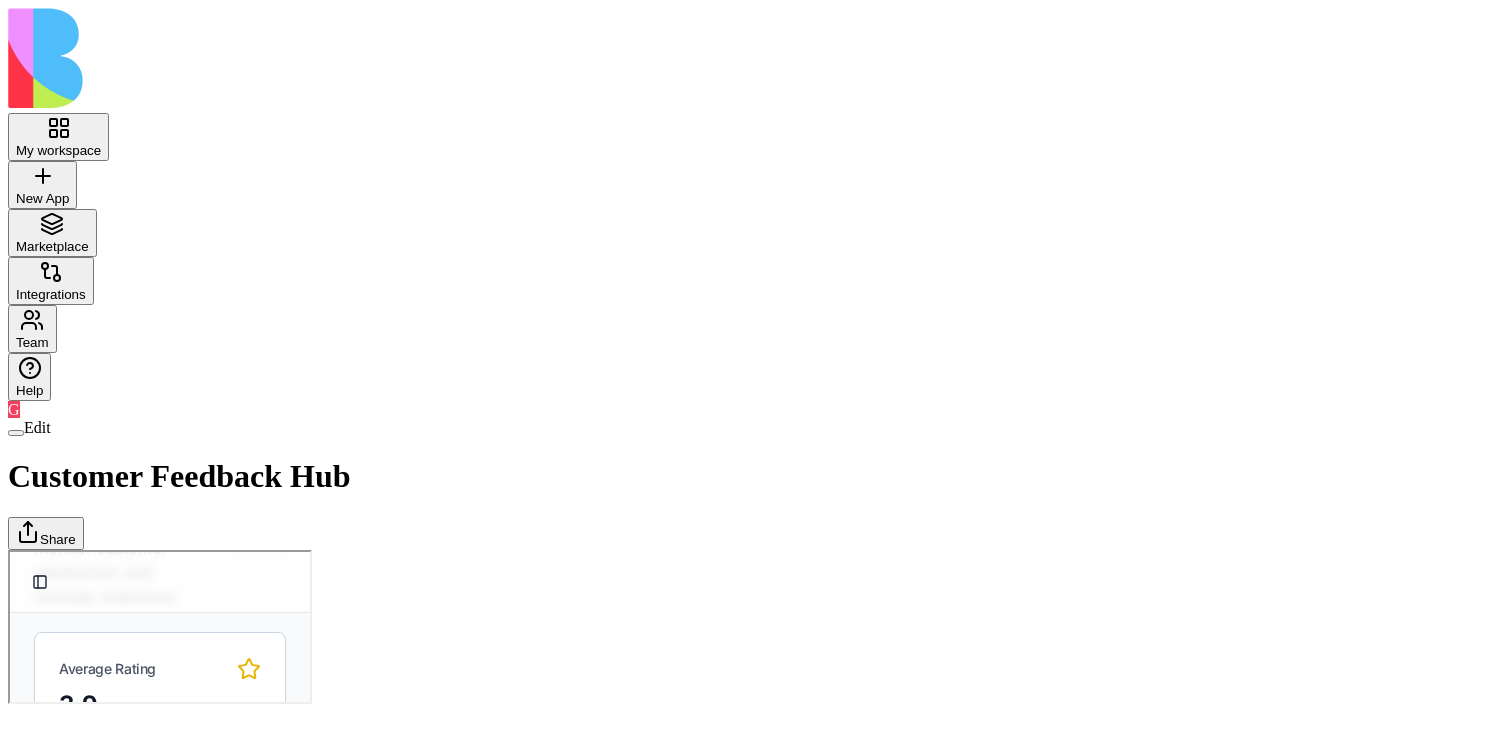 click on "Dashboard" at bounding box center (8, 549) 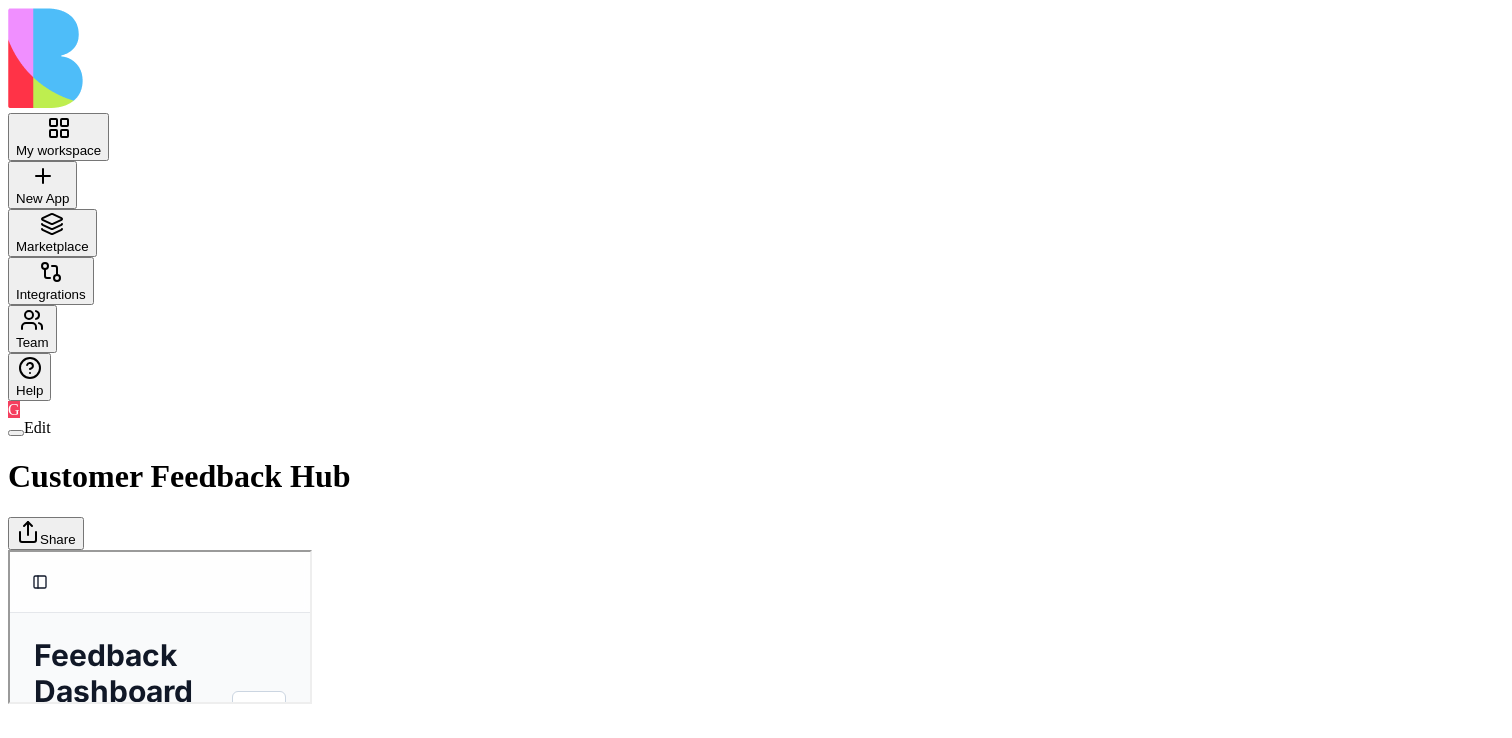 click on "Trends" at bounding box center (157, 1458) 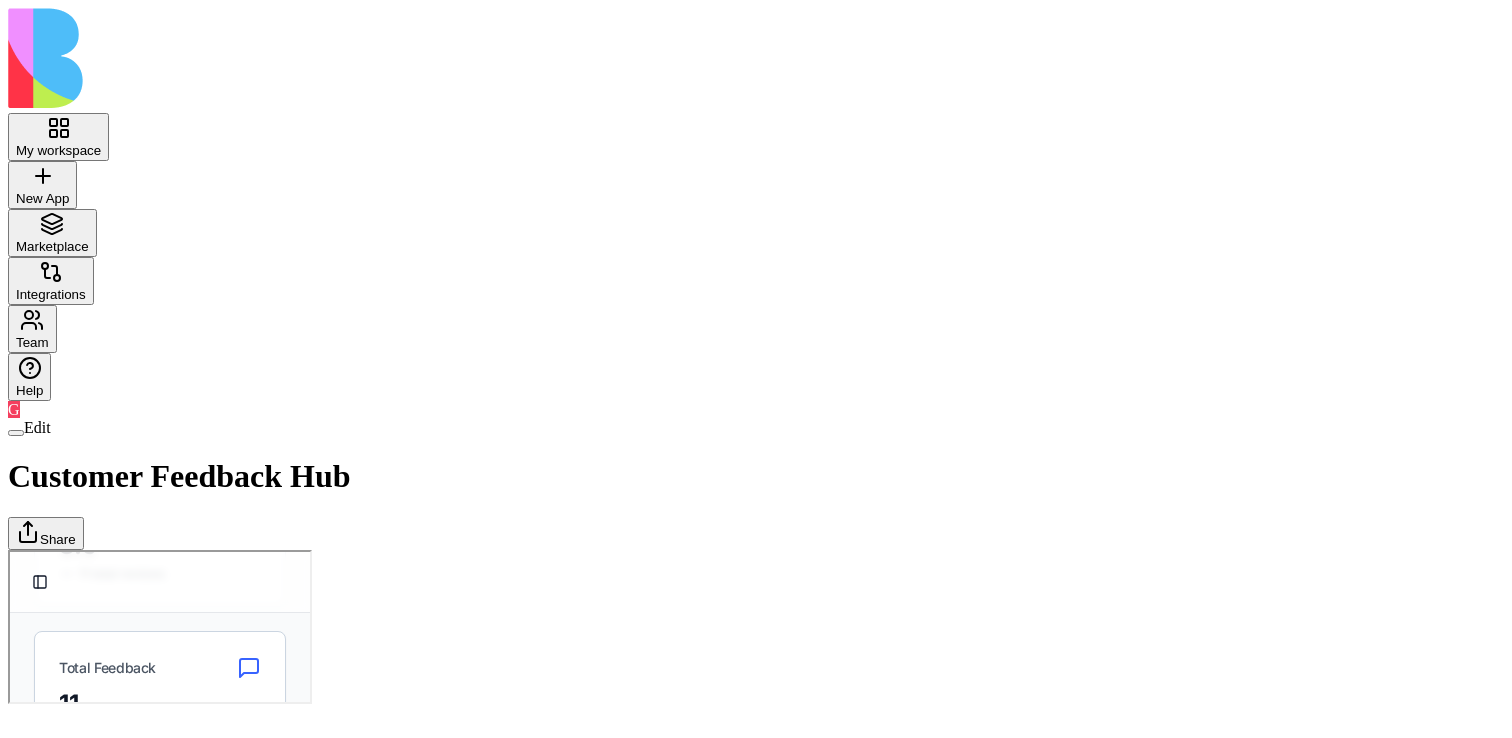 scroll, scrollTop: 338, scrollLeft: 0, axis: vertical 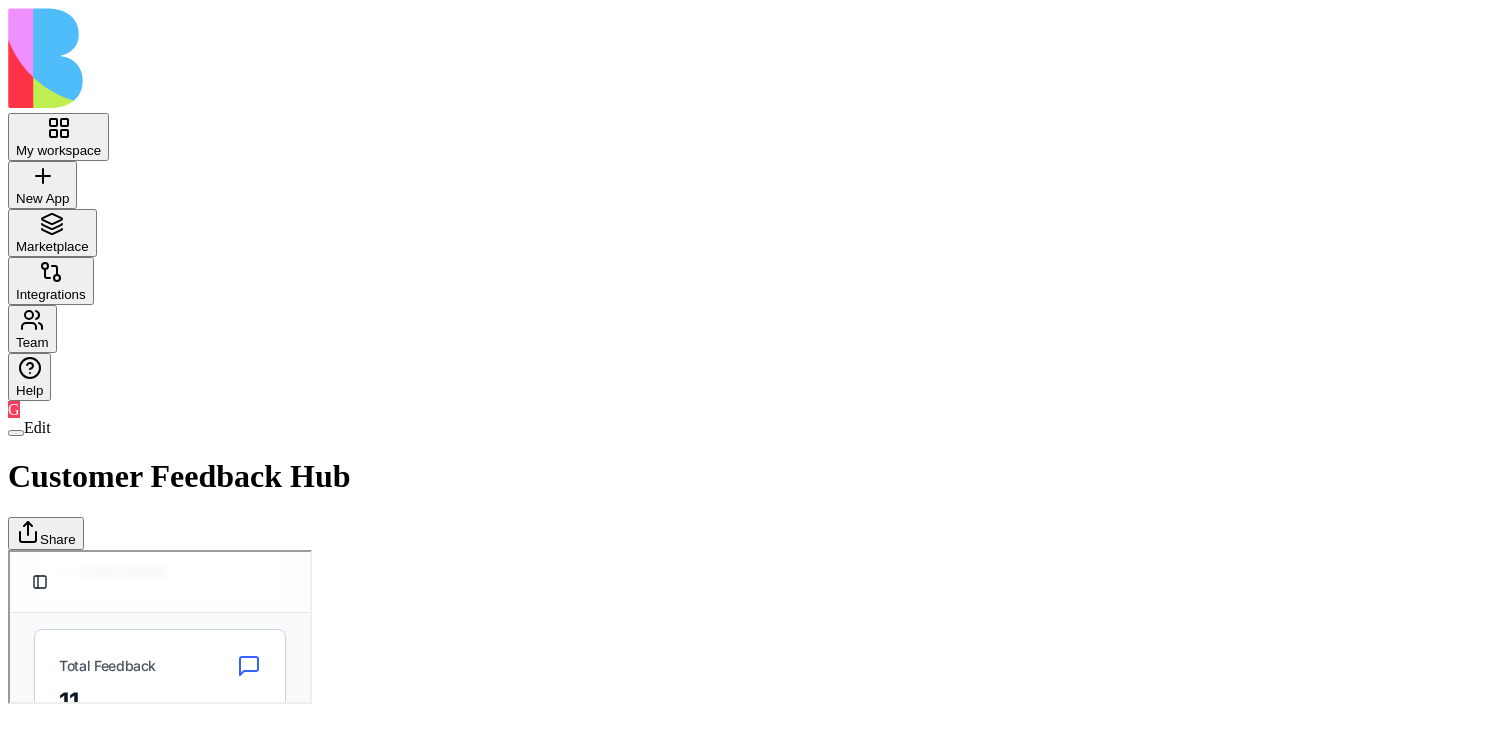 click on "Send Thanks" at bounding box center (1050, 1557) 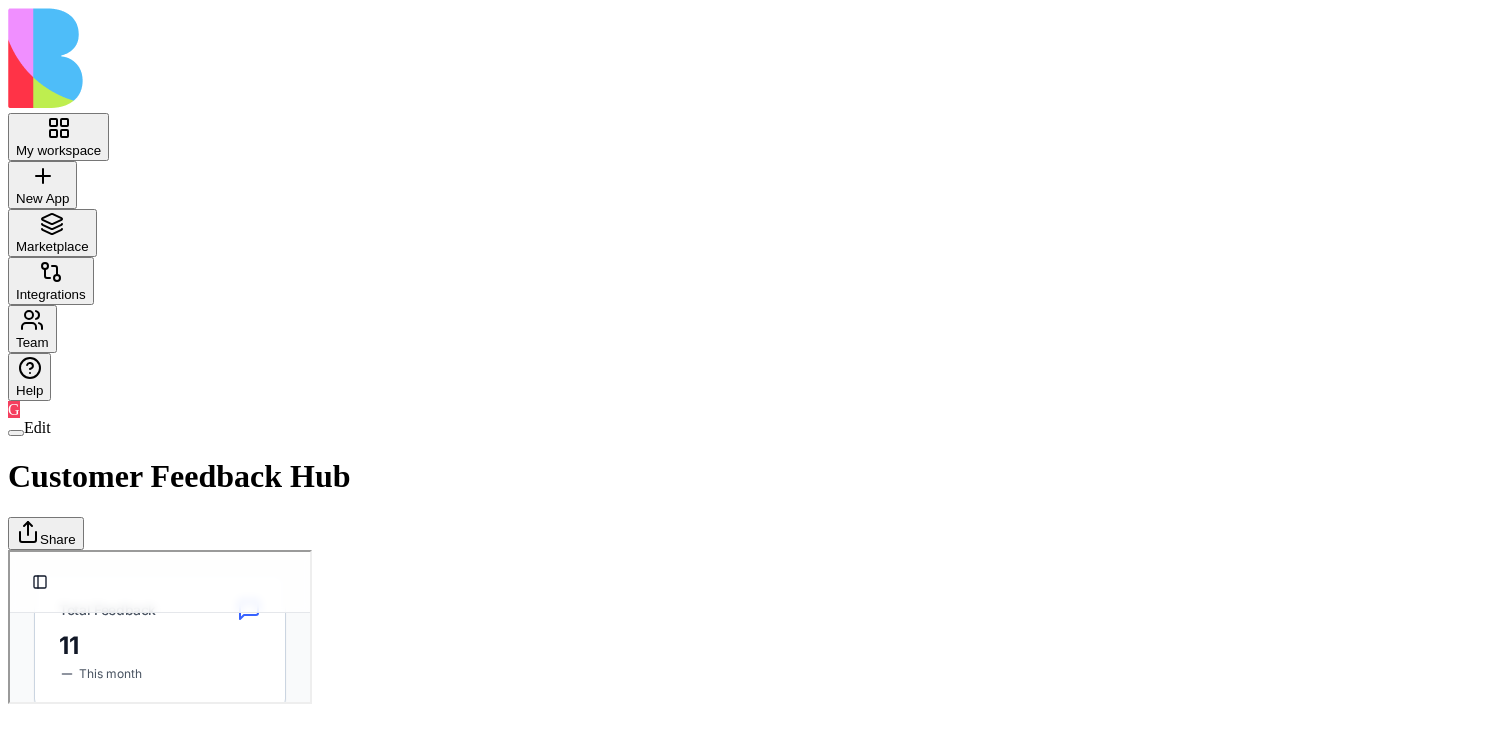 scroll, scrollTop: 396, scrollLeft: 0, axis: vertical 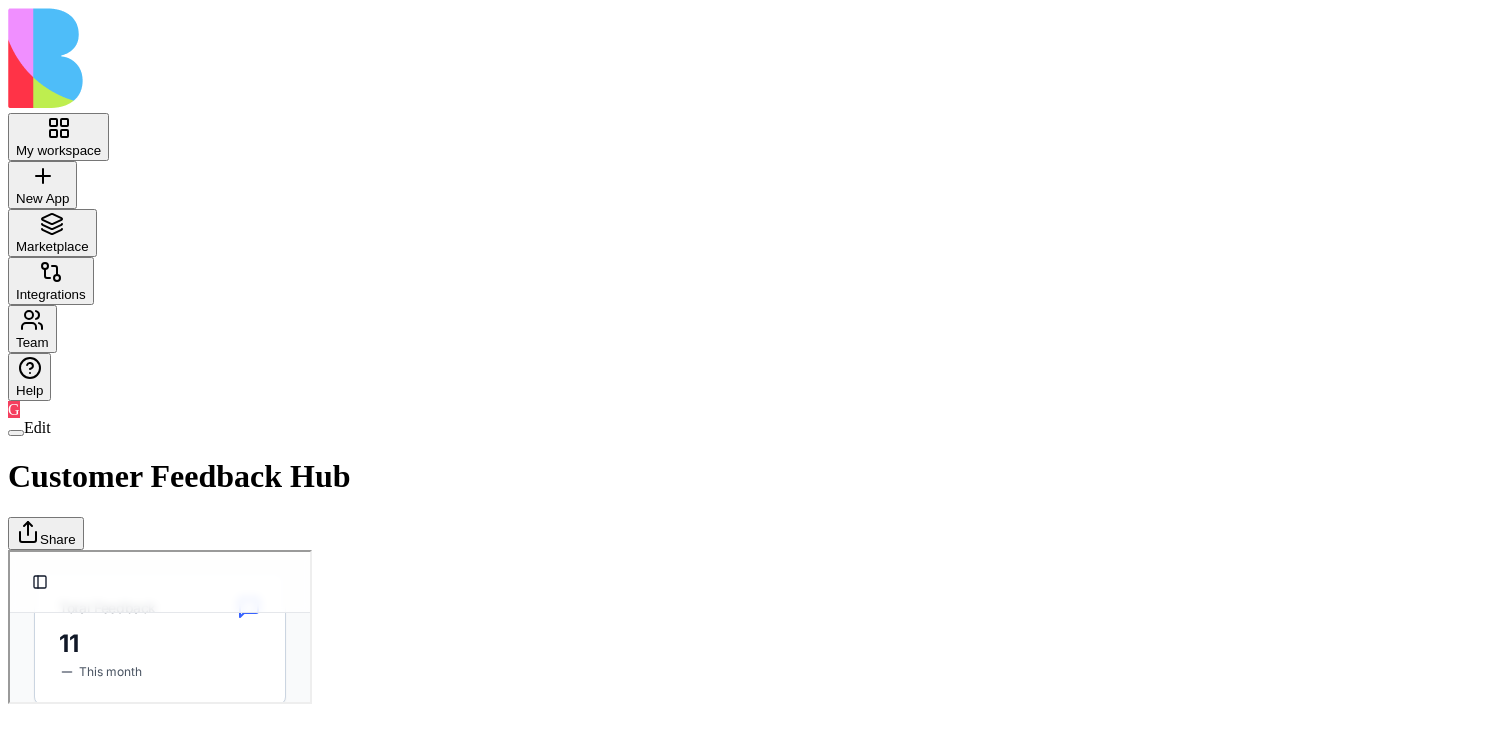 click at bounding box center (16, 433) 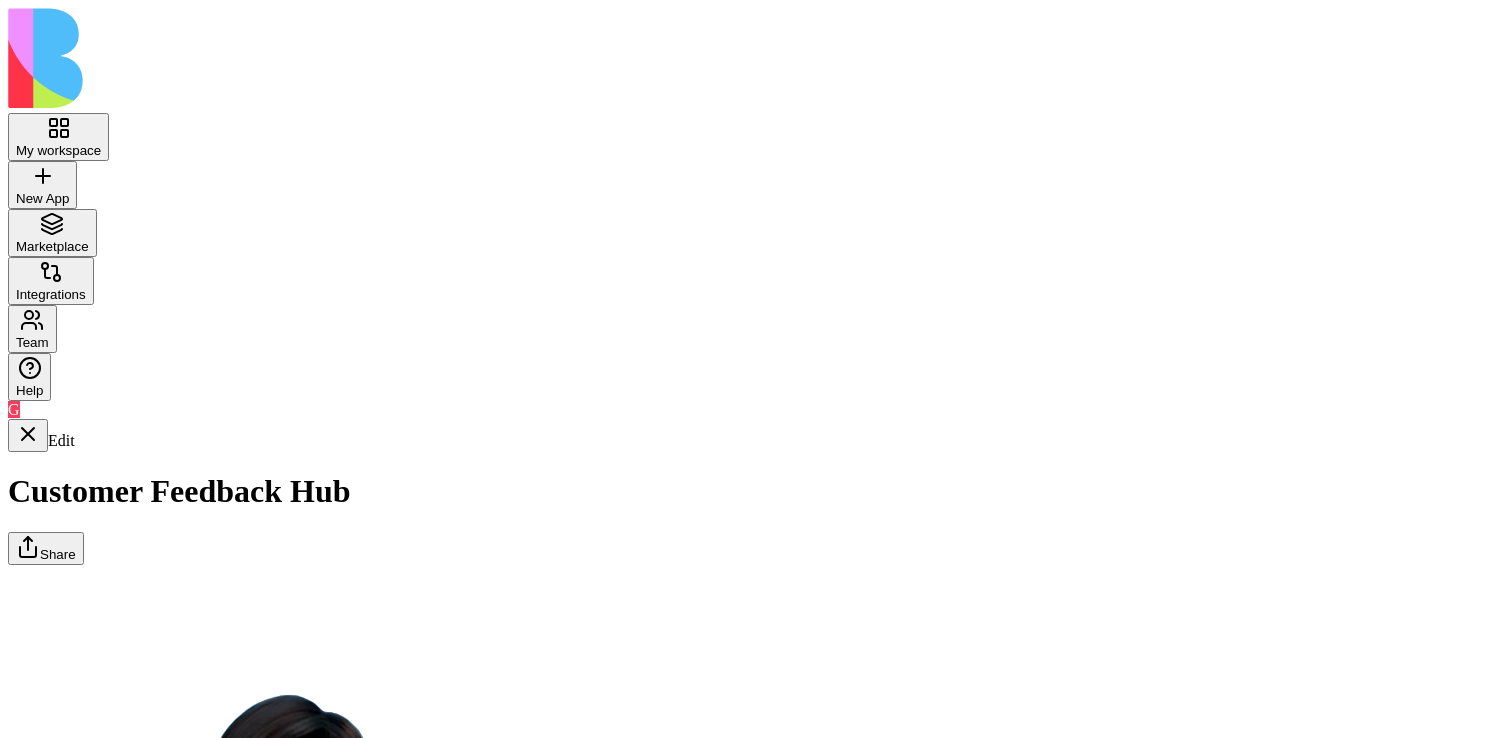 scroll, scrollTop: 845, scrollLeft: 0, axis: vertical 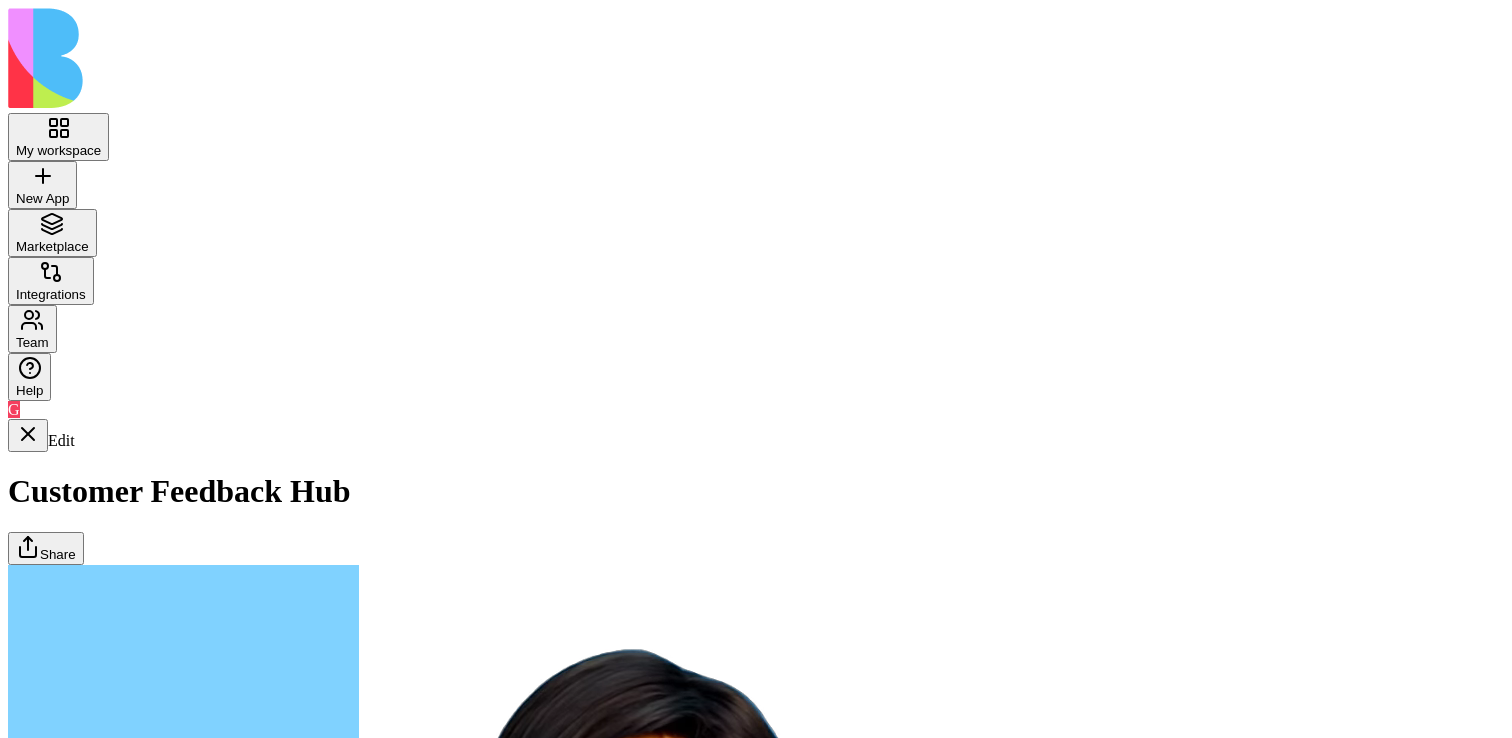 click at bounding box center (28, 5534) 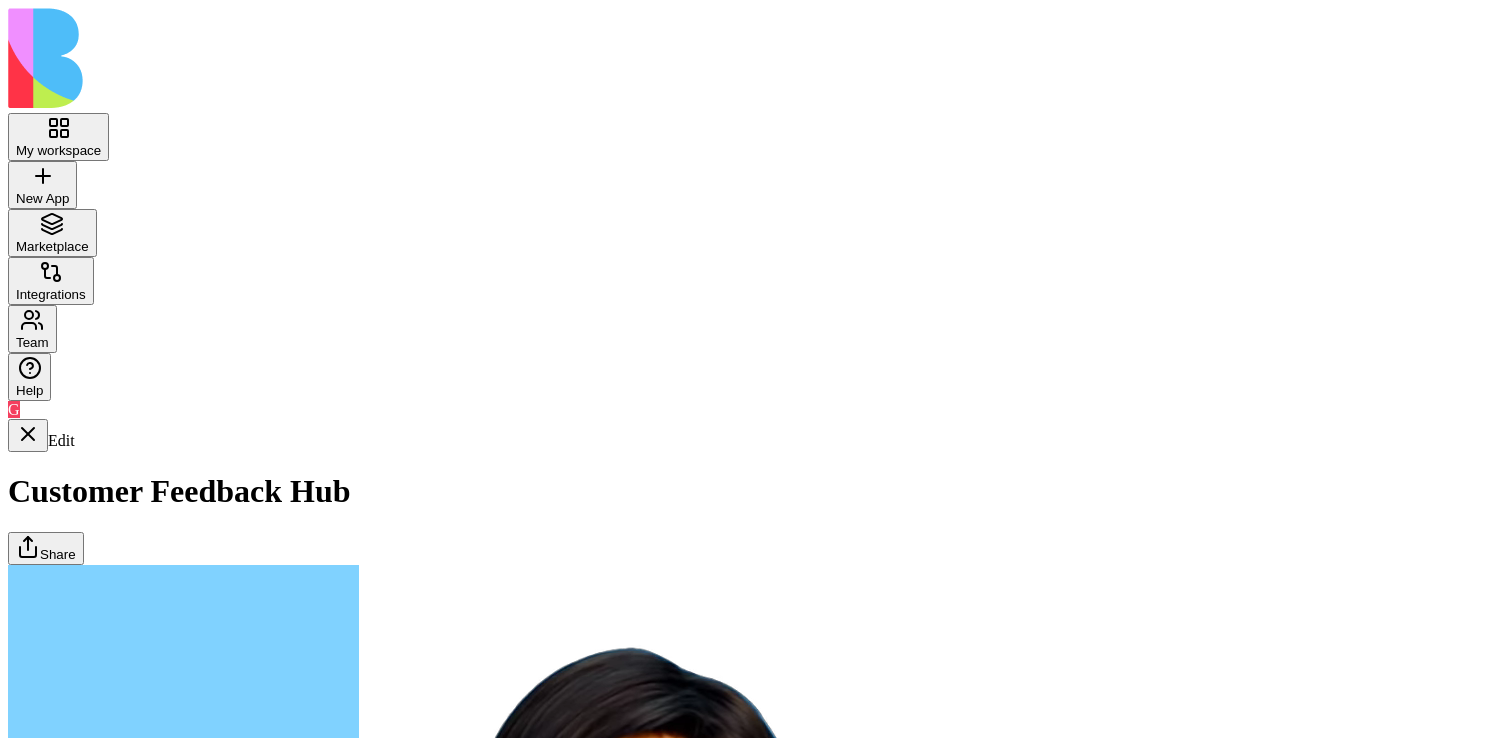 type 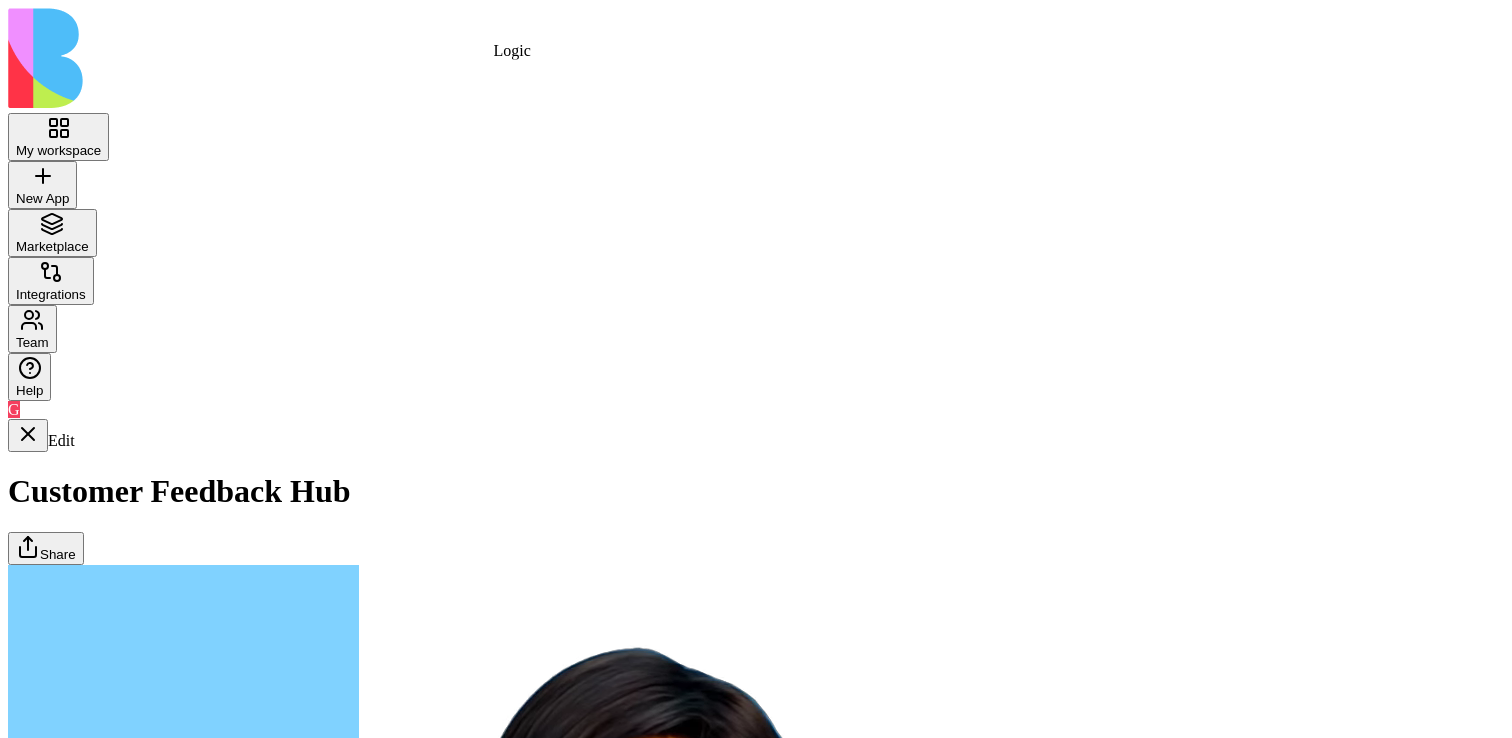 click at bounding box center (108, 5567) 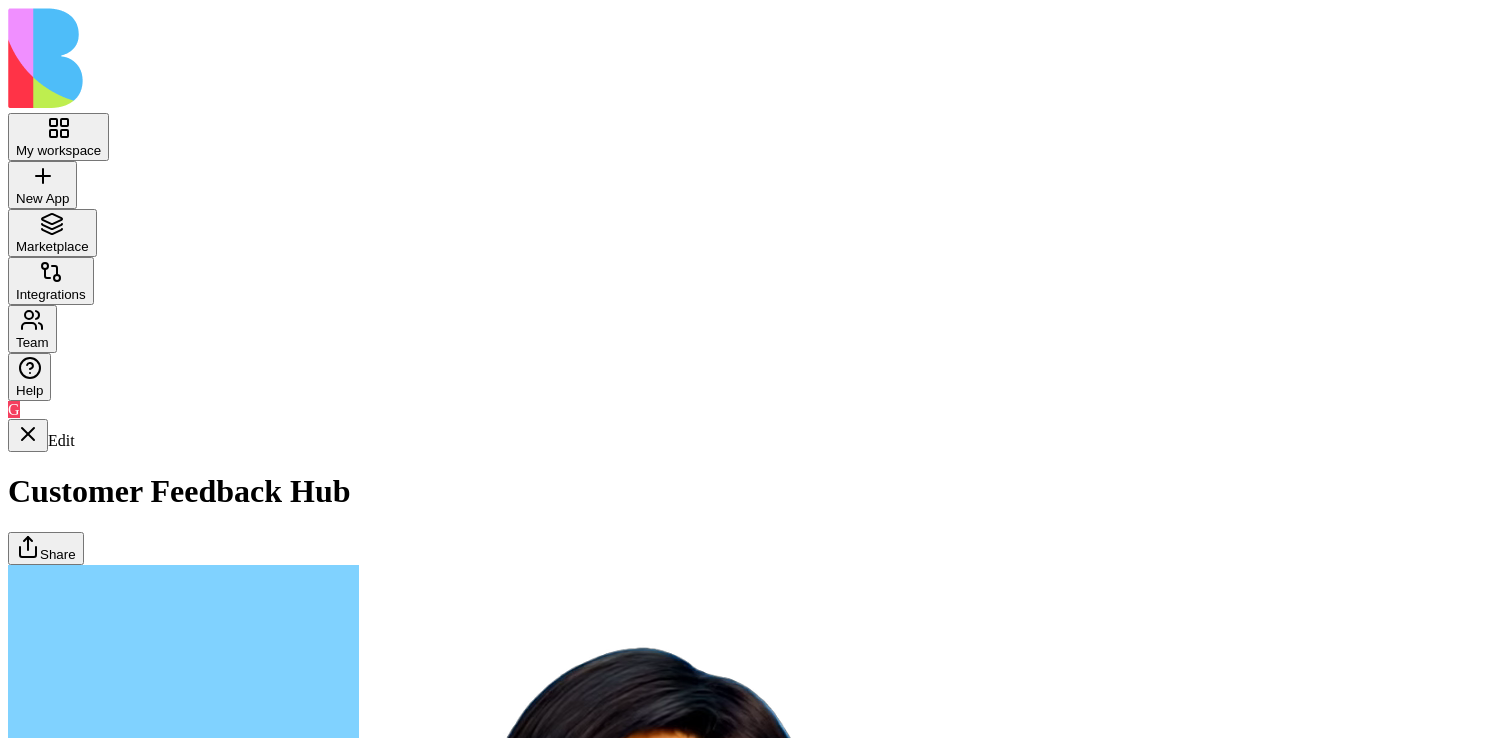 drag, startPoint x: 1036, startPoint y: 341, endPoint x: 1051, endPoint y: 422, distance: 82.37718 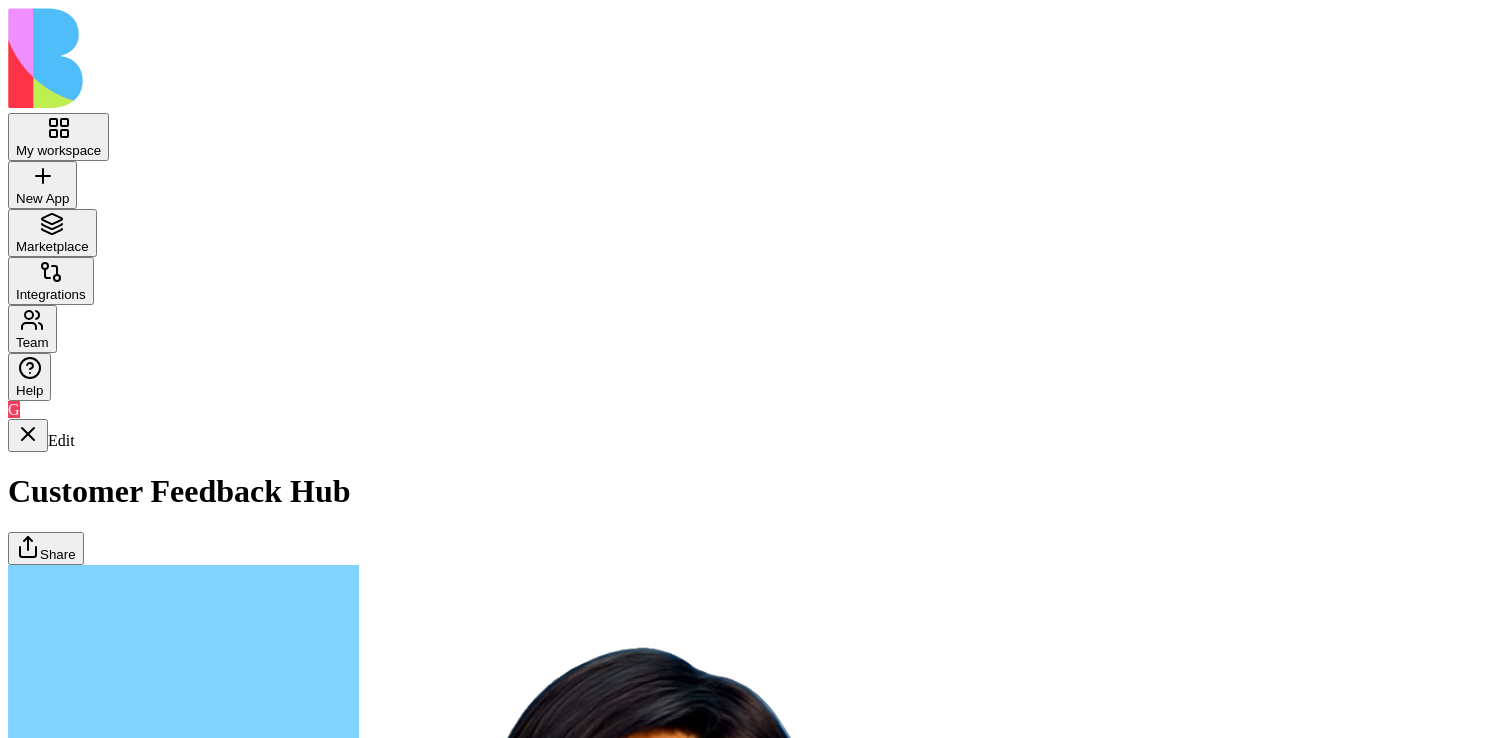 click on "AgentCall" at bounding box center [306, 5918] 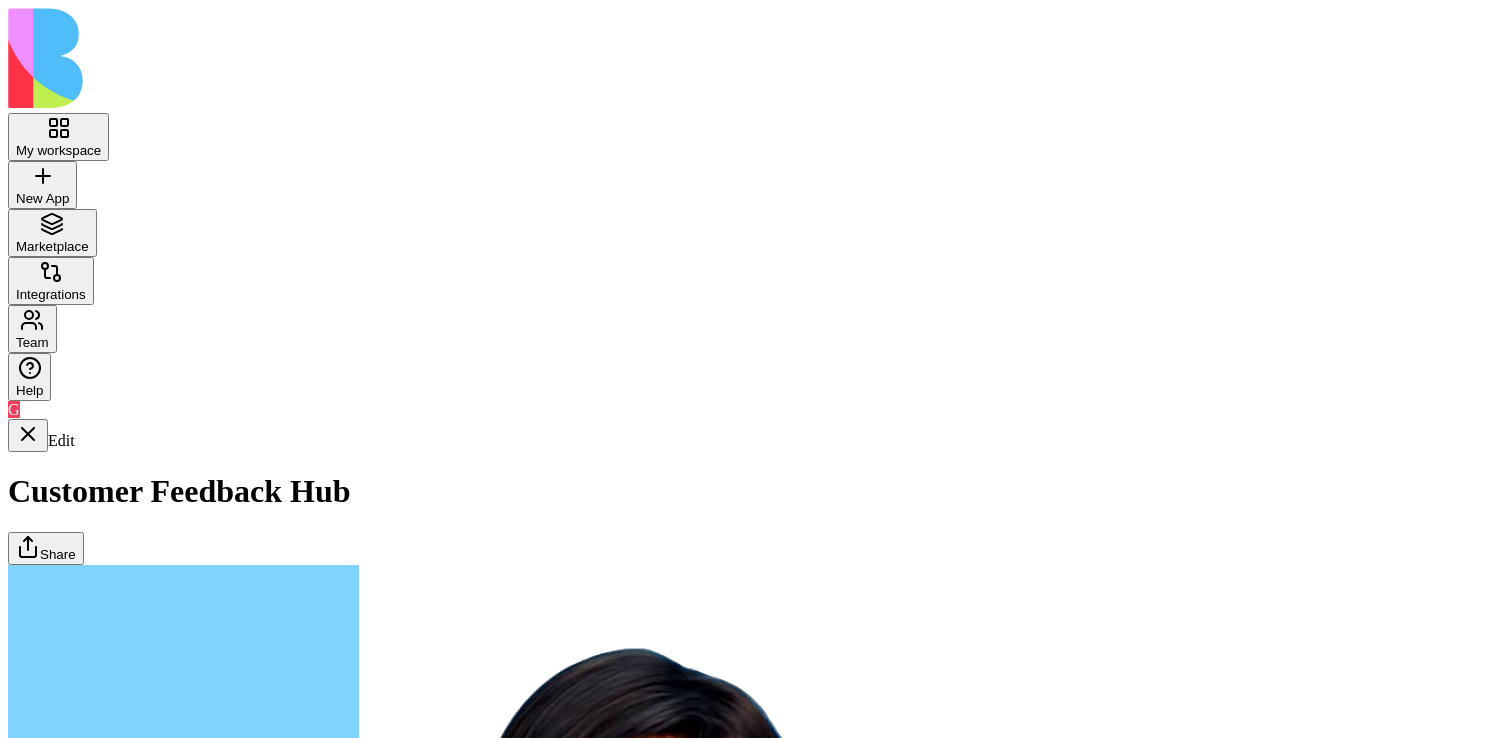 click on "AgentCall" at bounding box center (306, 5918) 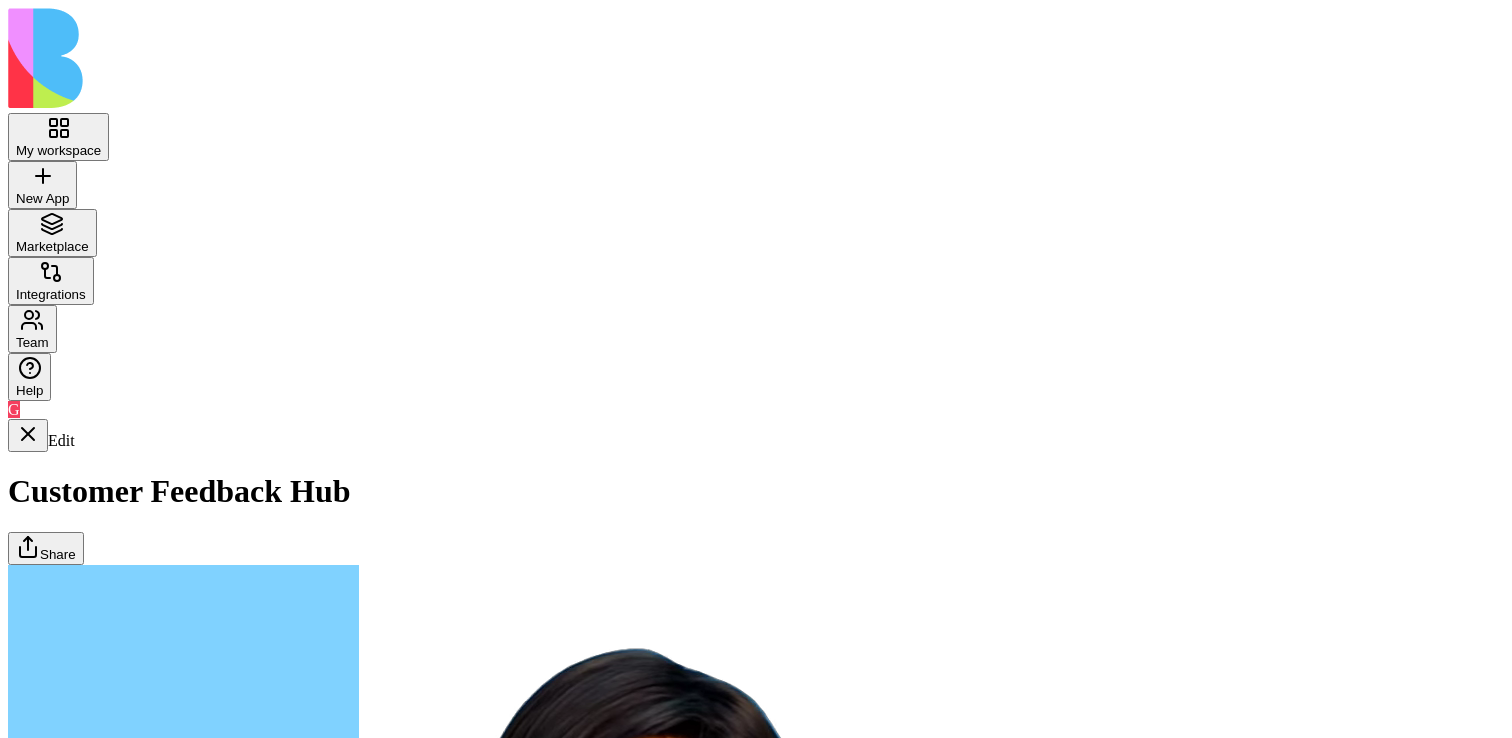 click at bounding box center [28, 5864] 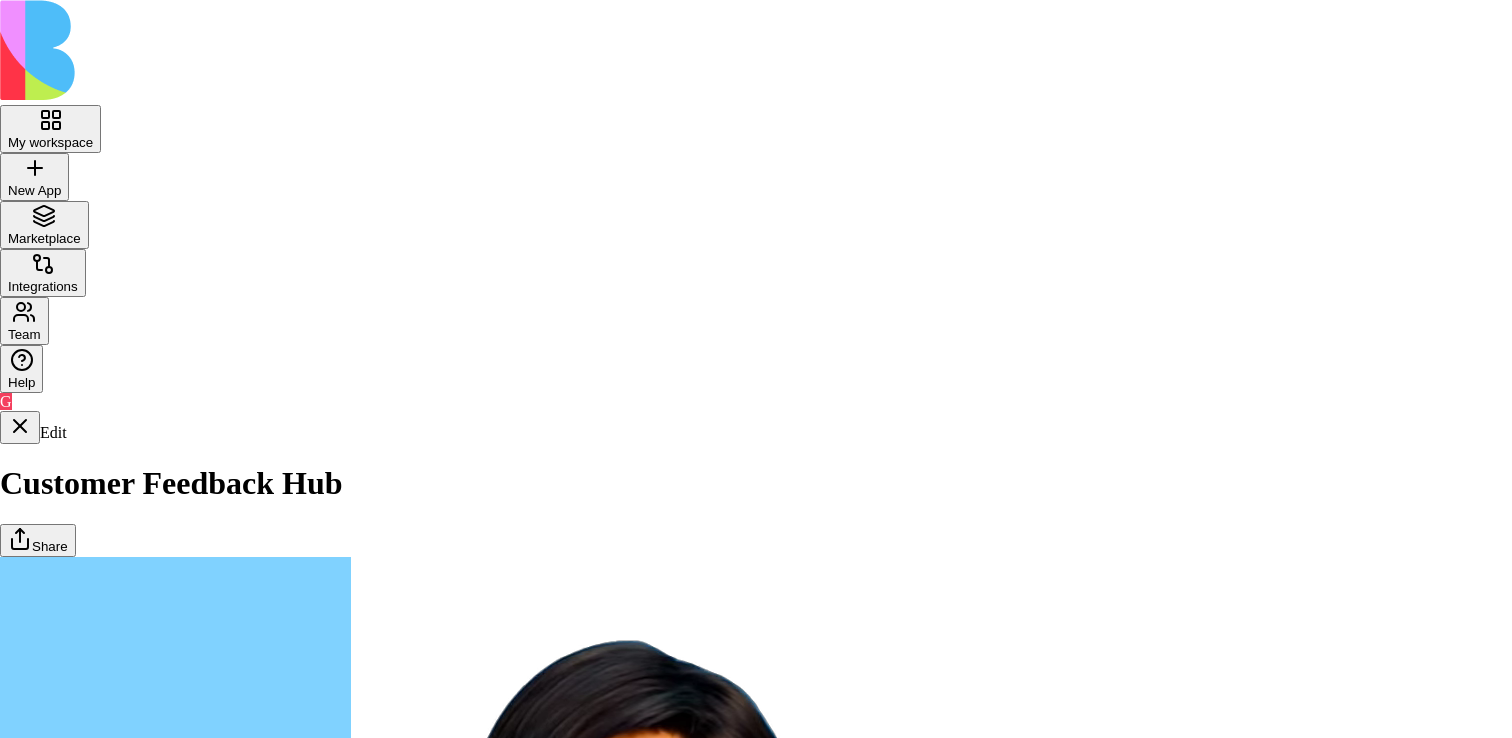scroll, scrollTop: 254, scrollLeft: 0, axis: vertical 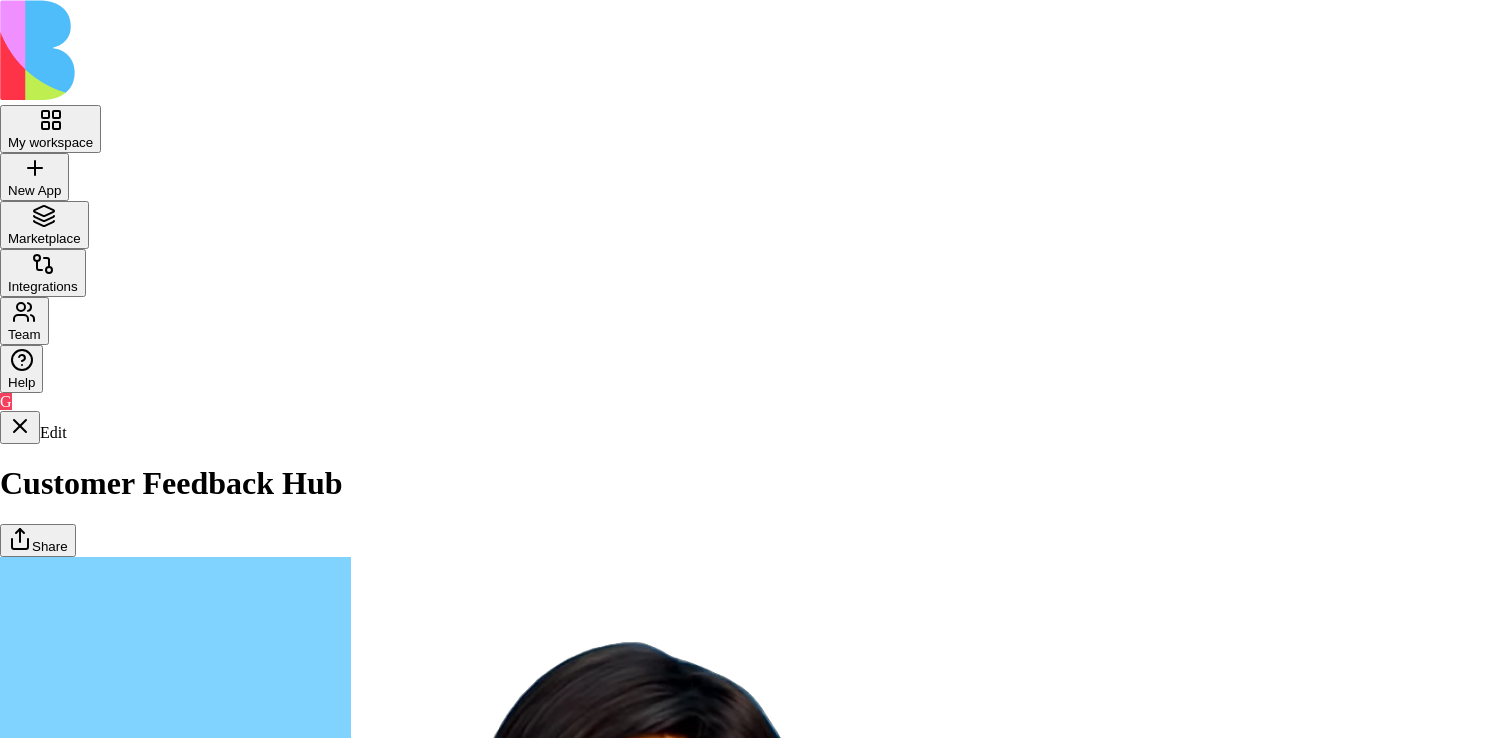 click on "**********" at bounding box center [198, 6927] 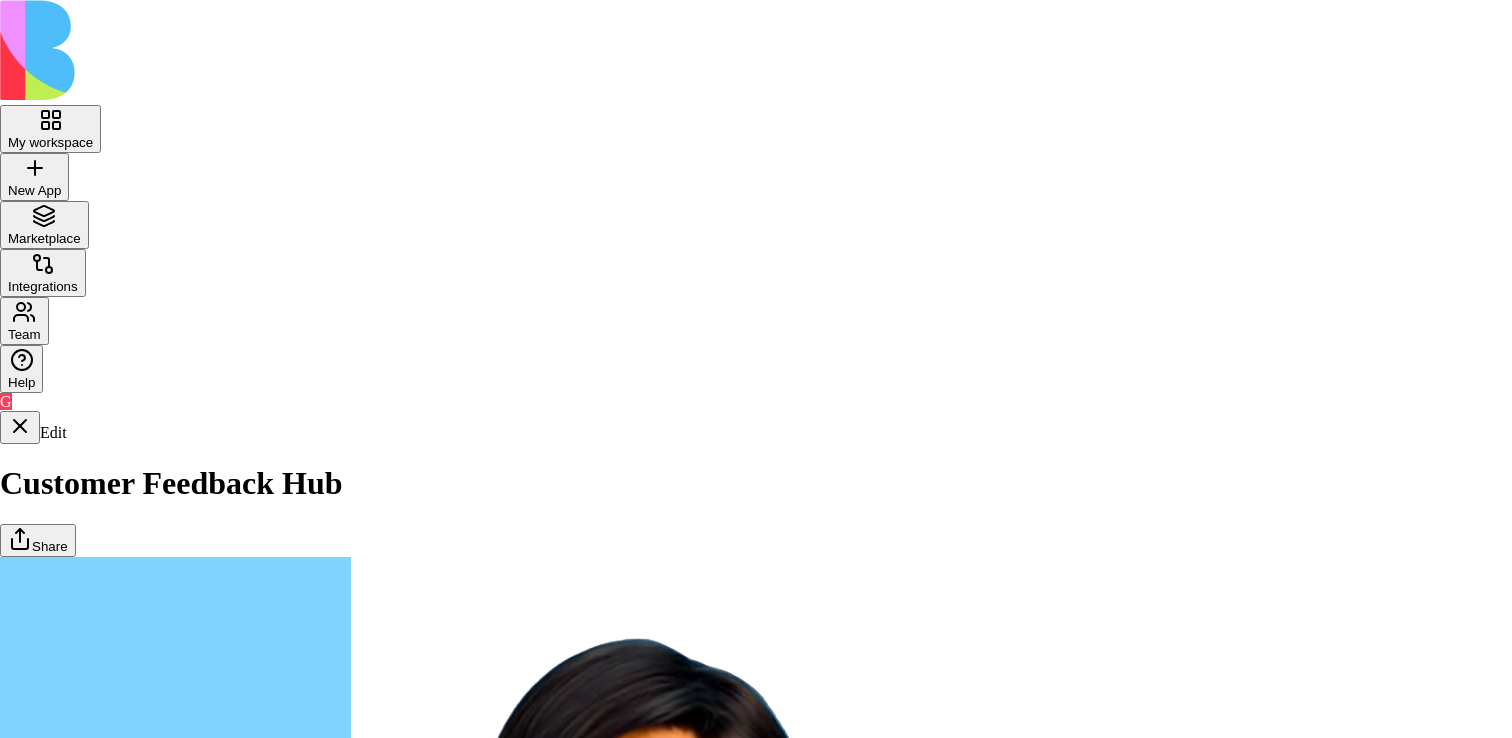 scroll, scrollTop: 254, scrollLeft: 0, axis: vertical 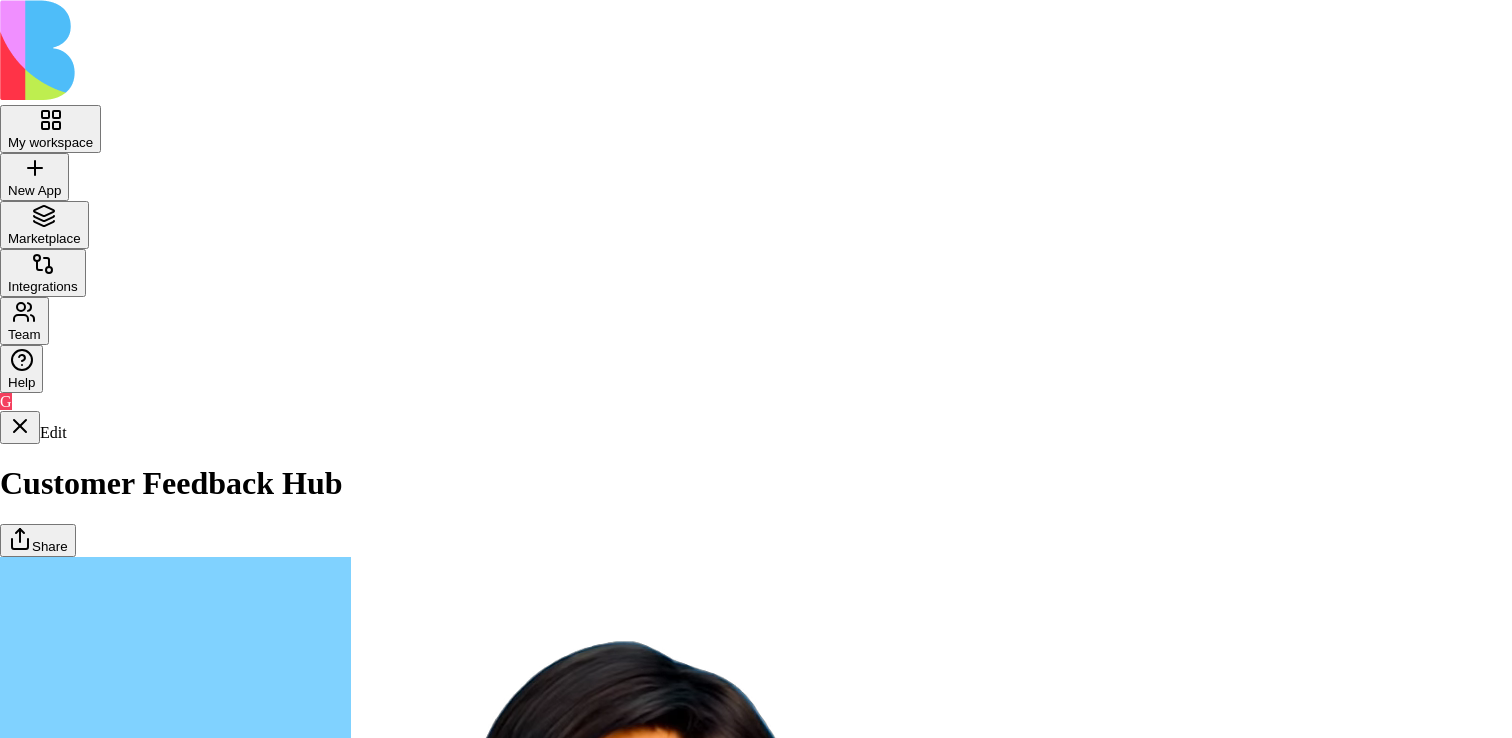 click at bounding box center (753, 6949) 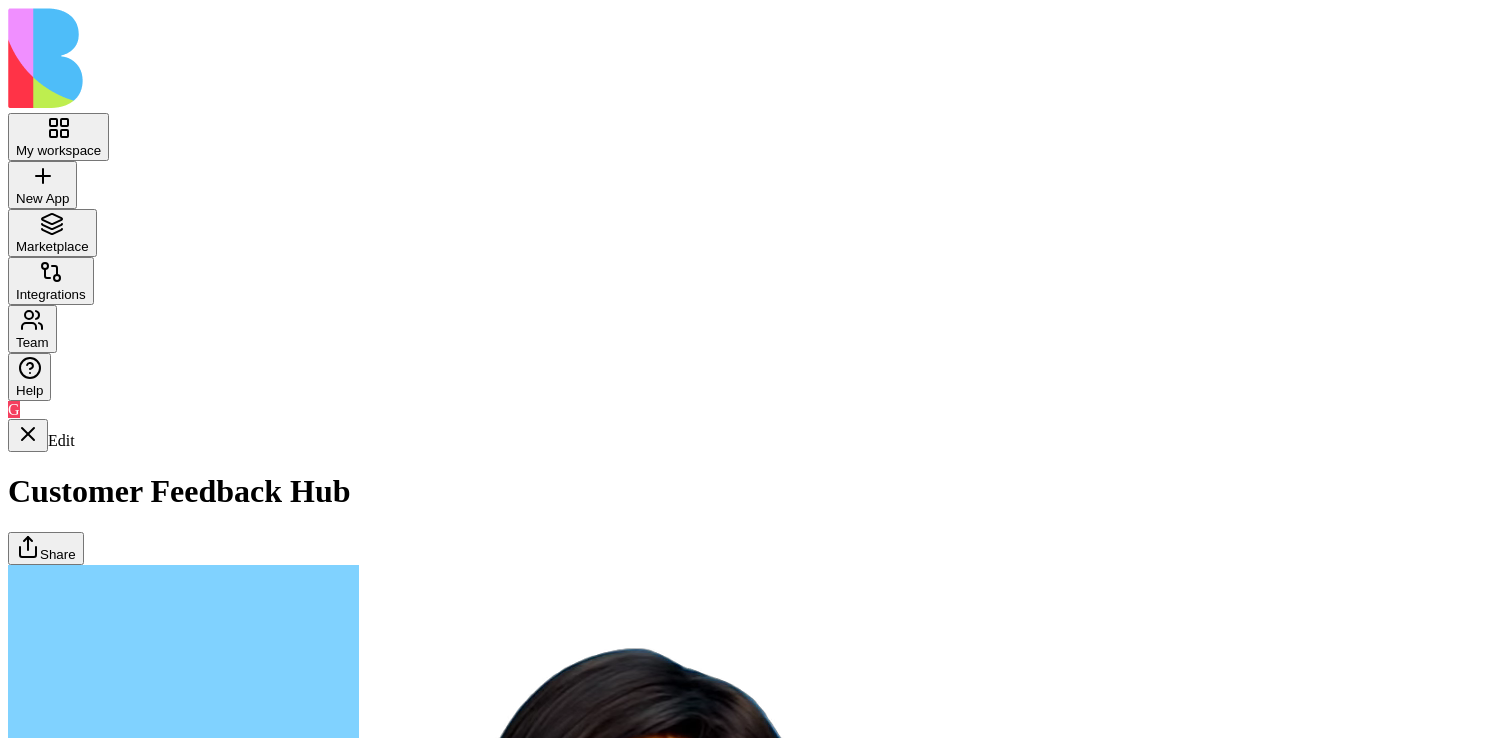 type 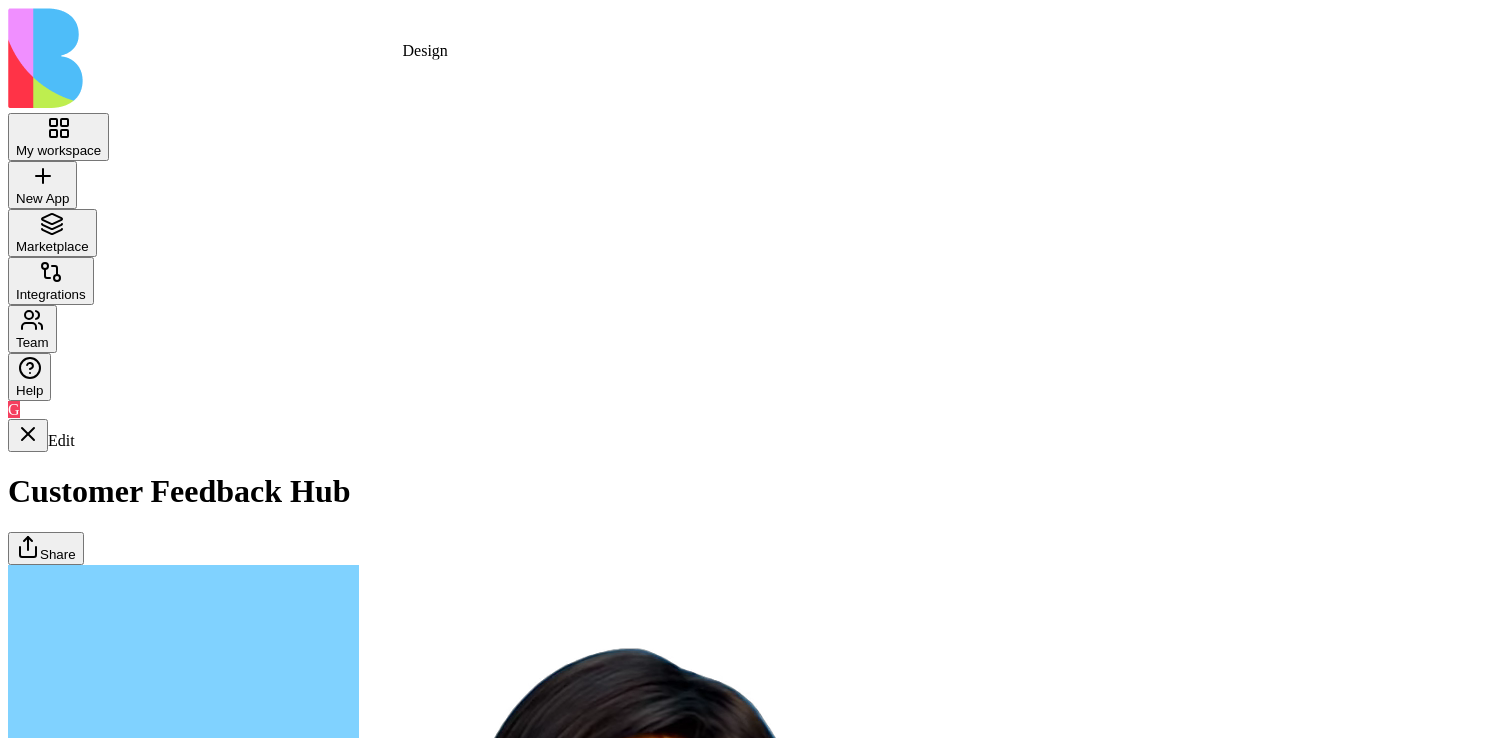 click at bounding box center (28, 5567) 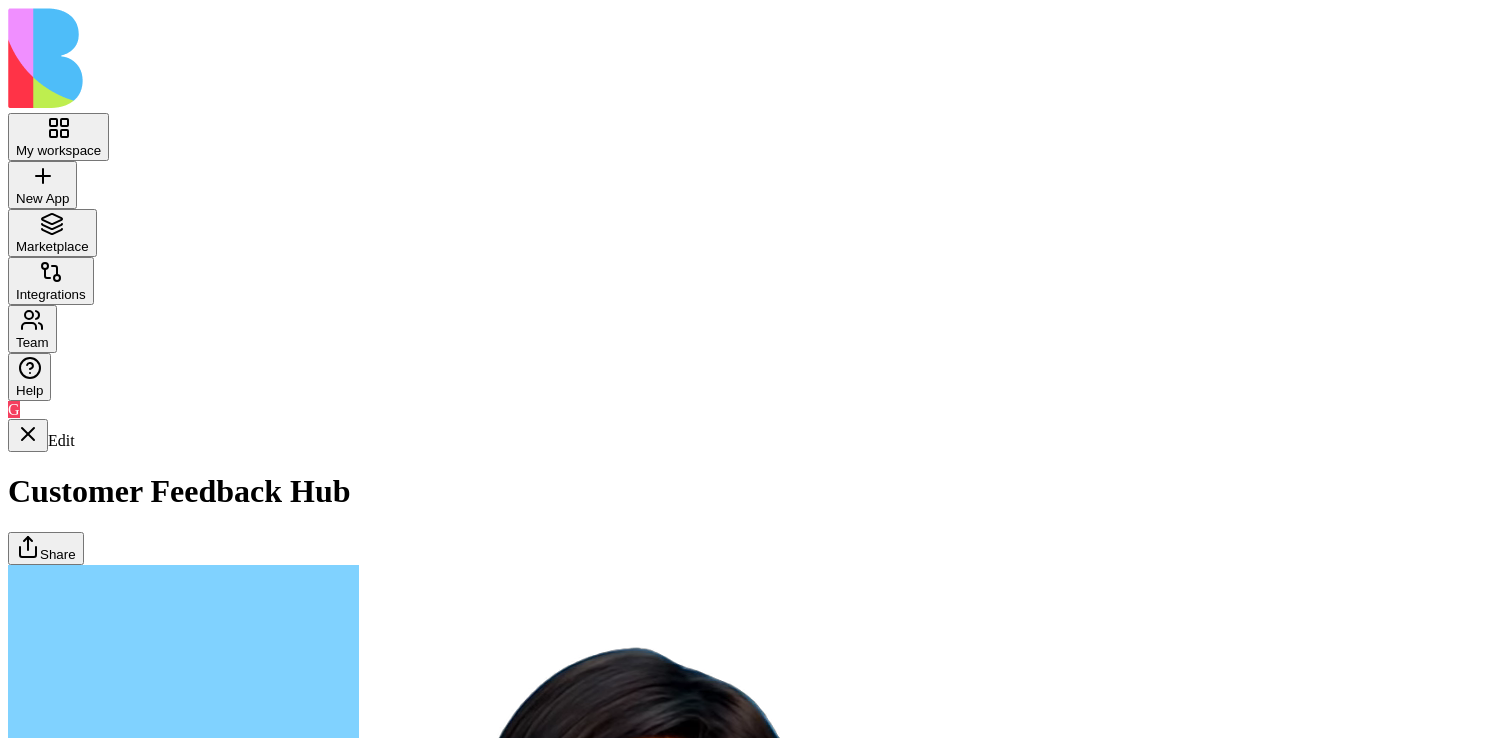 scroll, scrollTop: 0, scrollLeft: 0, axis: both 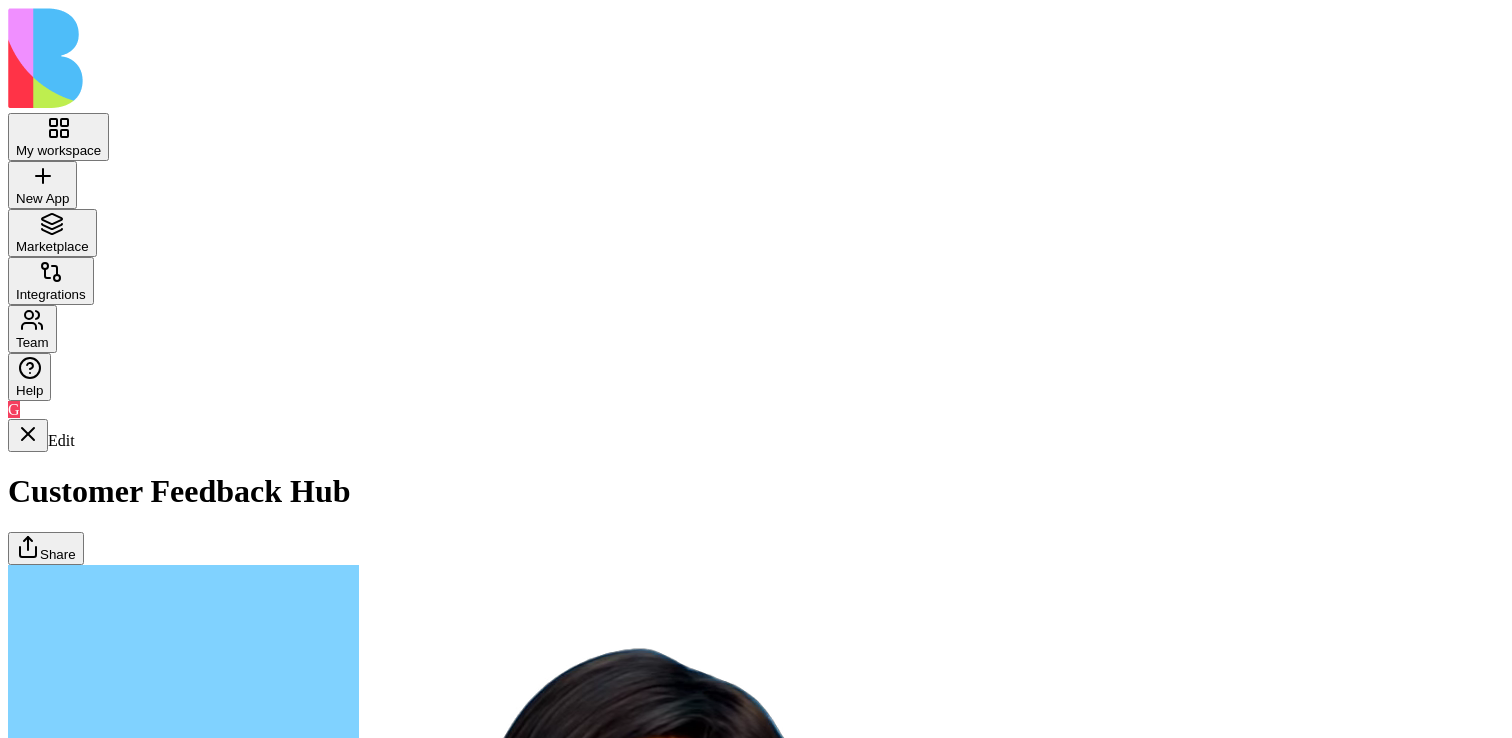 click at bounding box center (28, 5567) 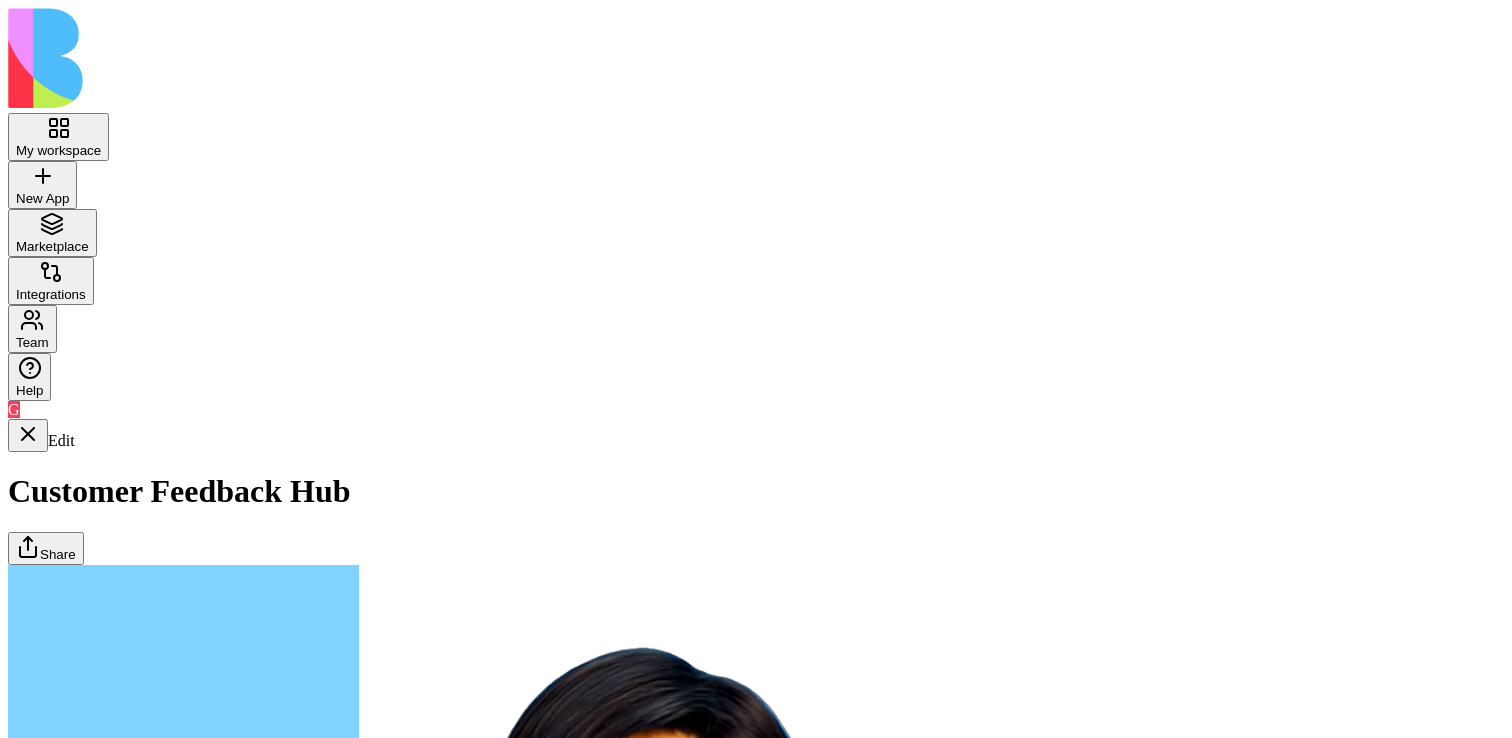 click on "FeedbackDashboard" at bounding box center (123, 5710) 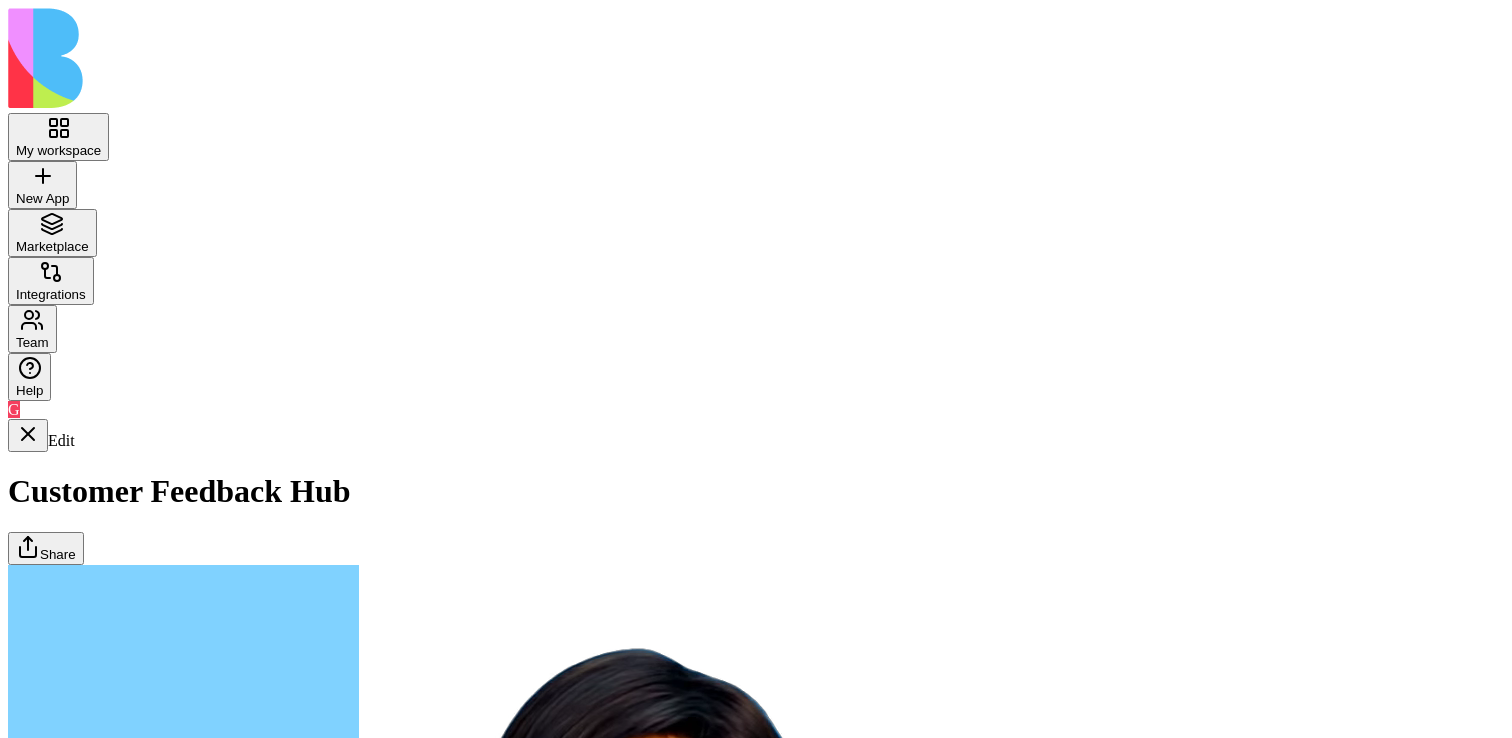 click on "FeedbackForm" at bounding box center (123, 5659) 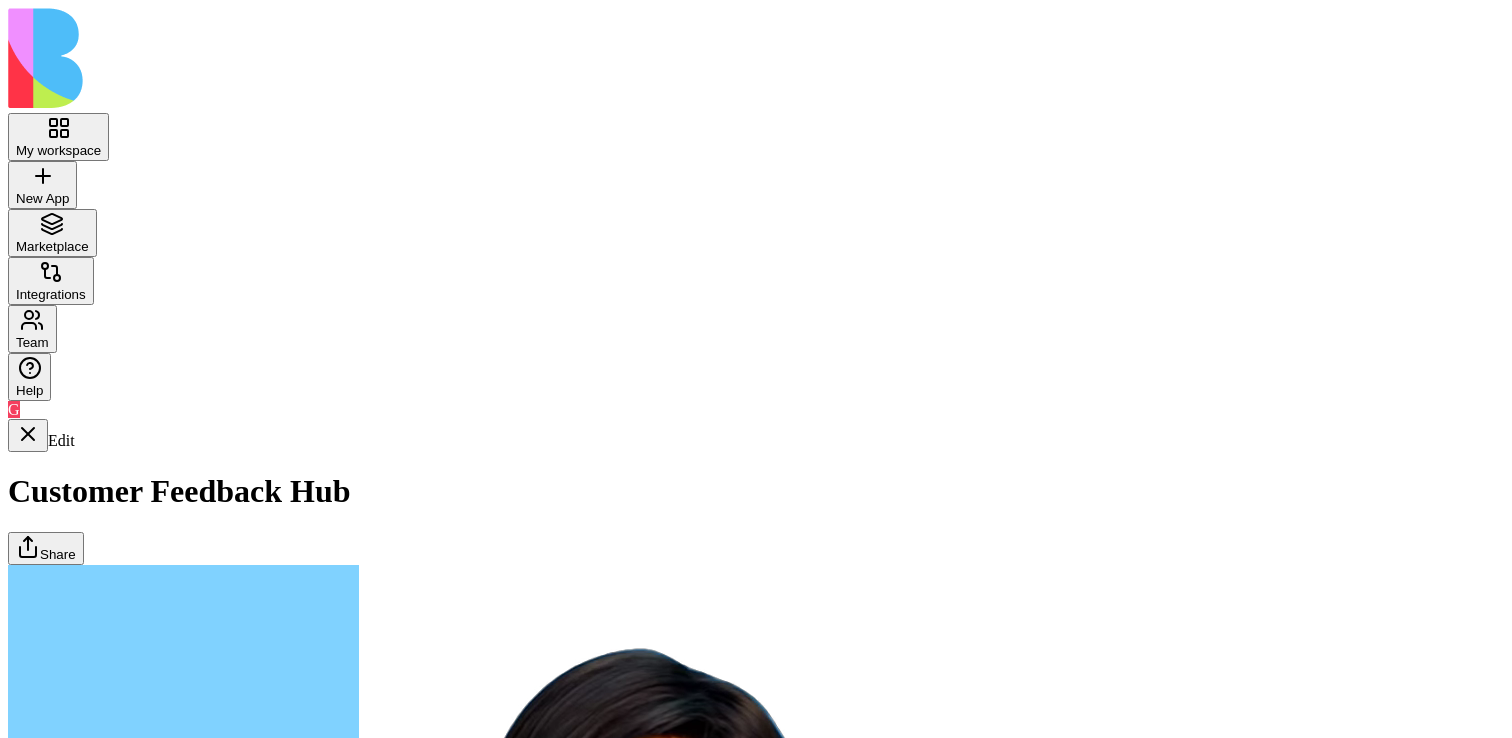 click on "FeedbackDashboard" at bounding box center [123, 5710] 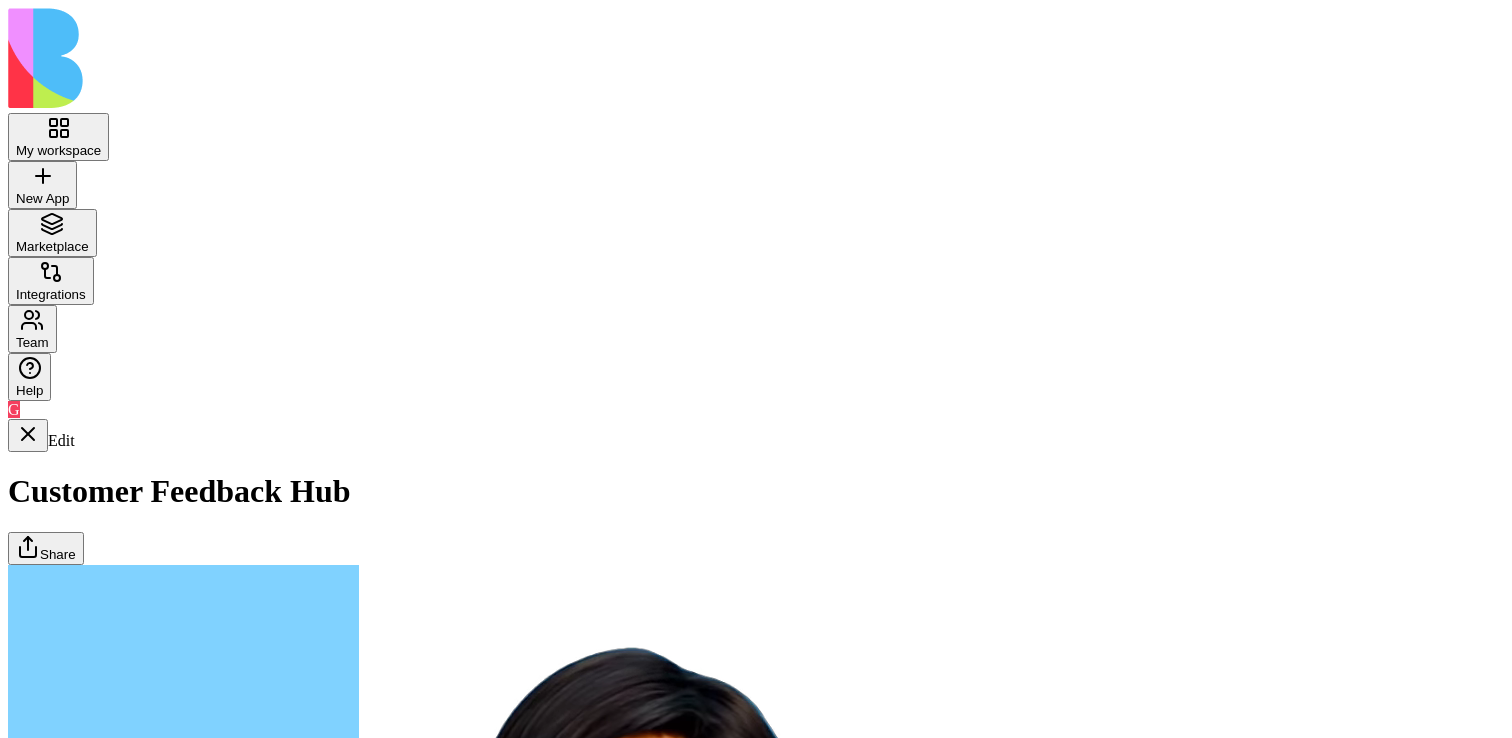 click at bounding box center [28, 435] 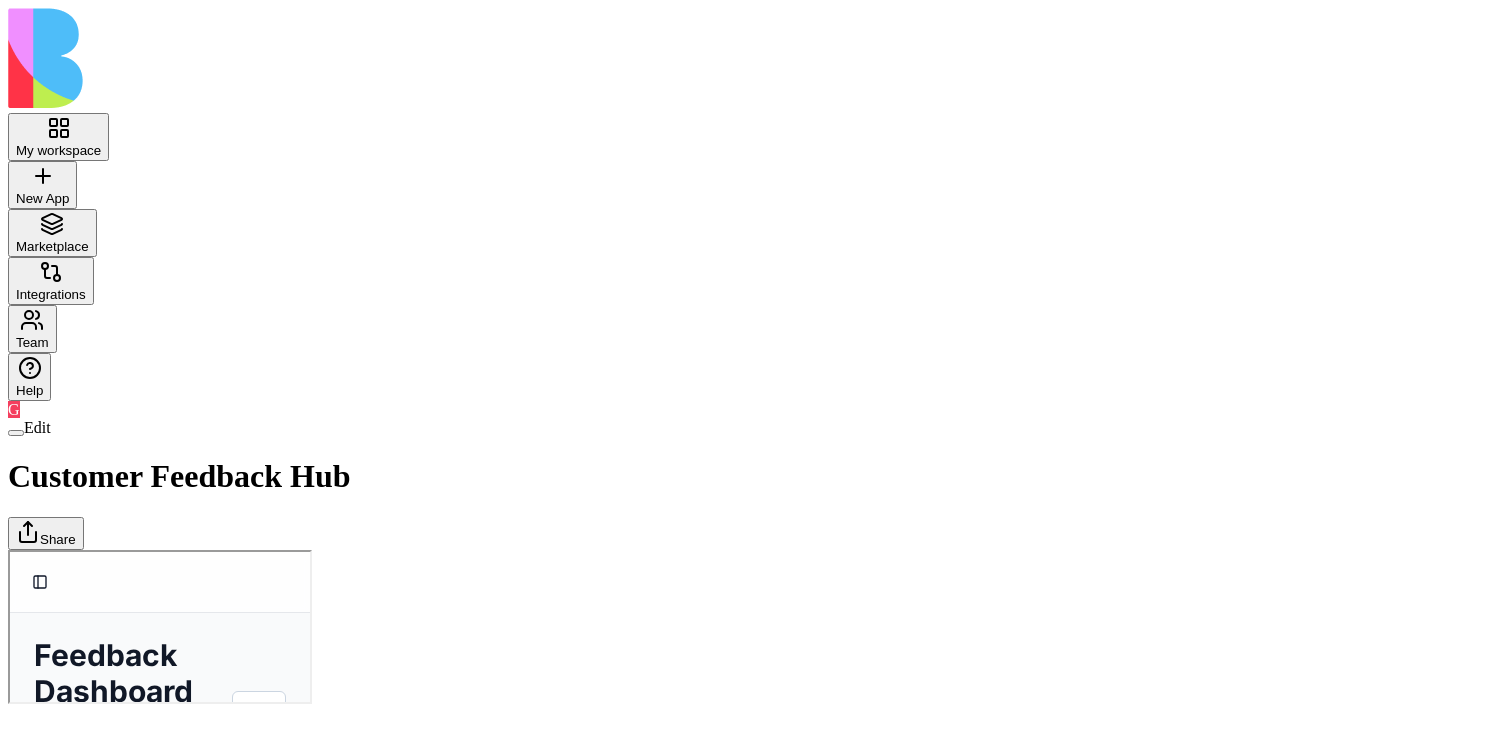 scroll, scrollTop: 177, scrollLeft: 0, axis: vertical 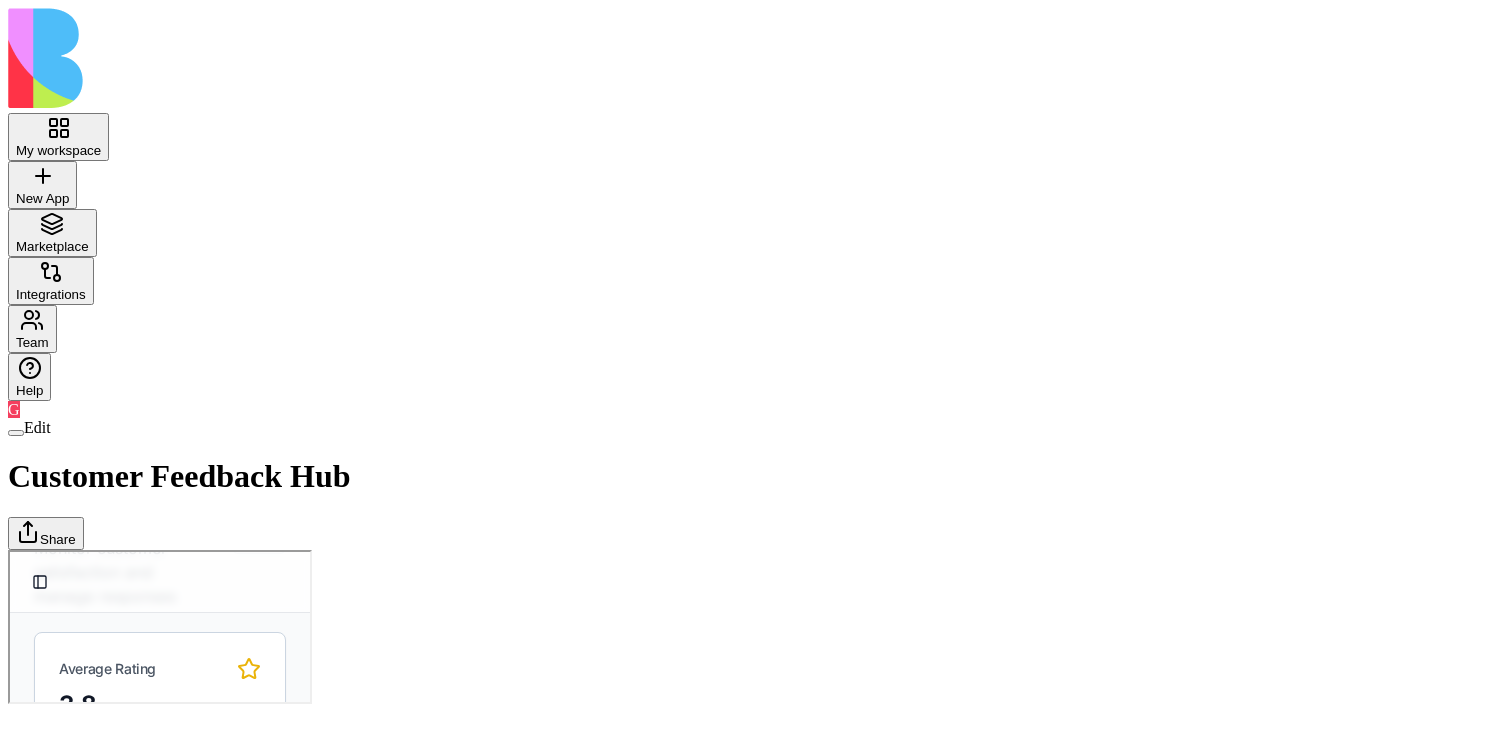 click on "Overview Trends All Feedback" at bounding box center (158, 1281) 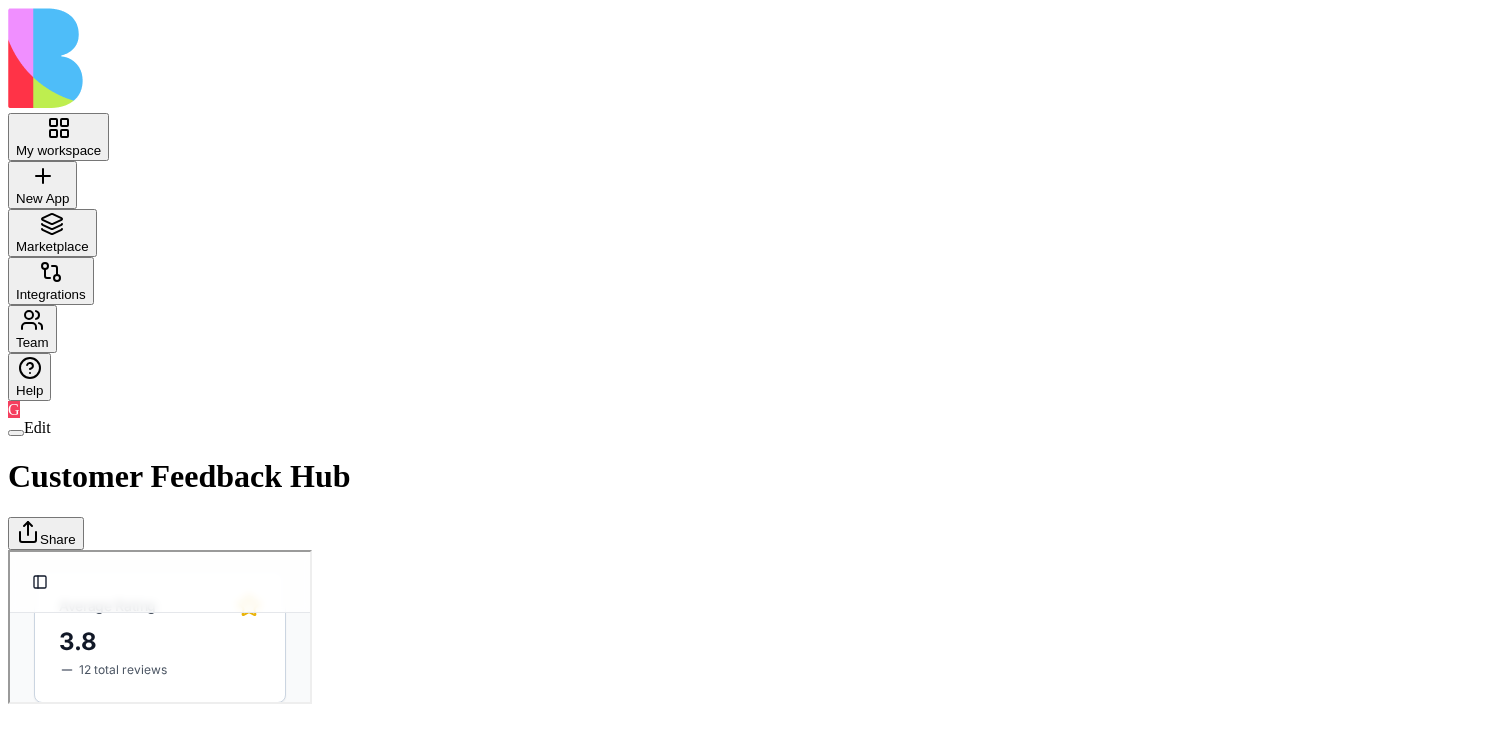 scroll, scrollTop: 241, scrollLeft: 0, axis: vertical 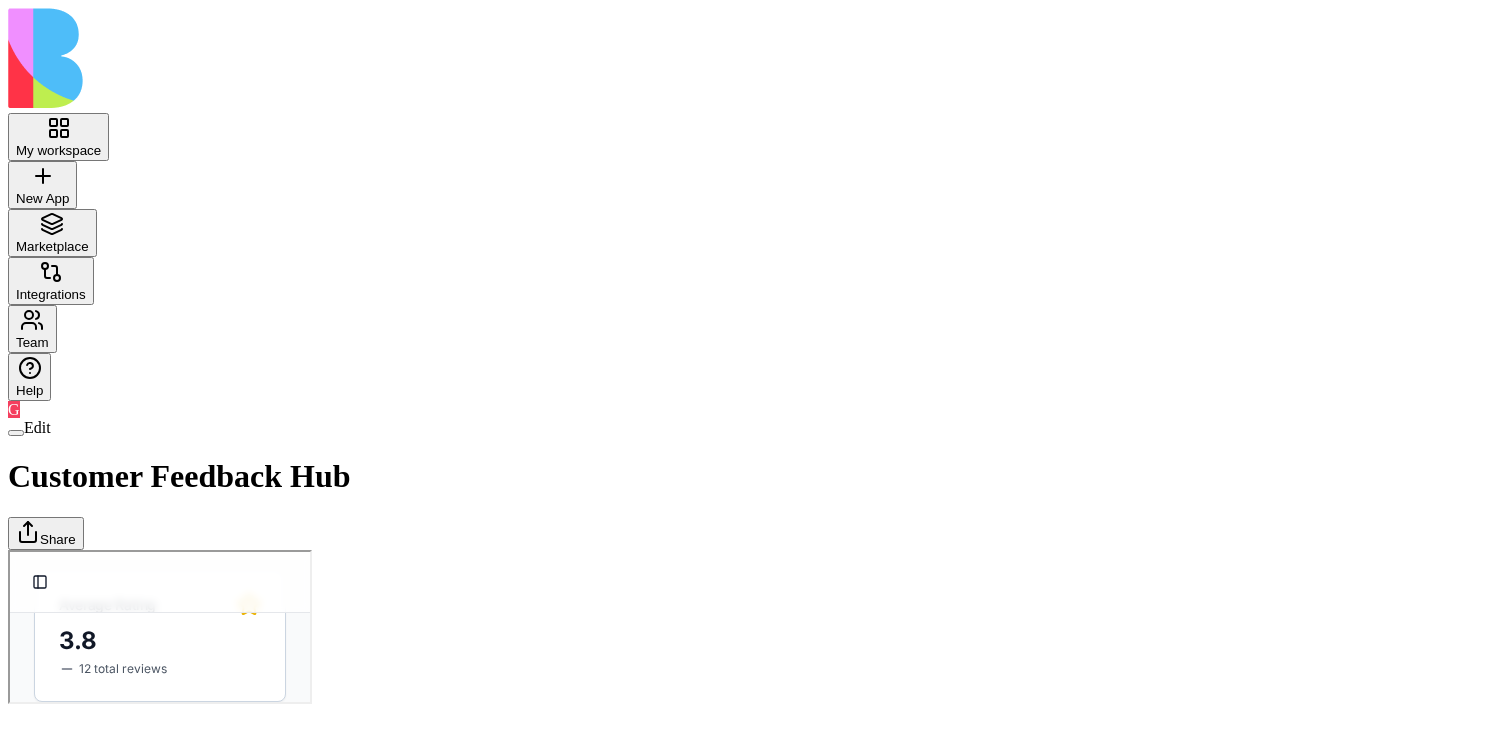 click on "Send Thanks" at bounding box center (1078, 1654) 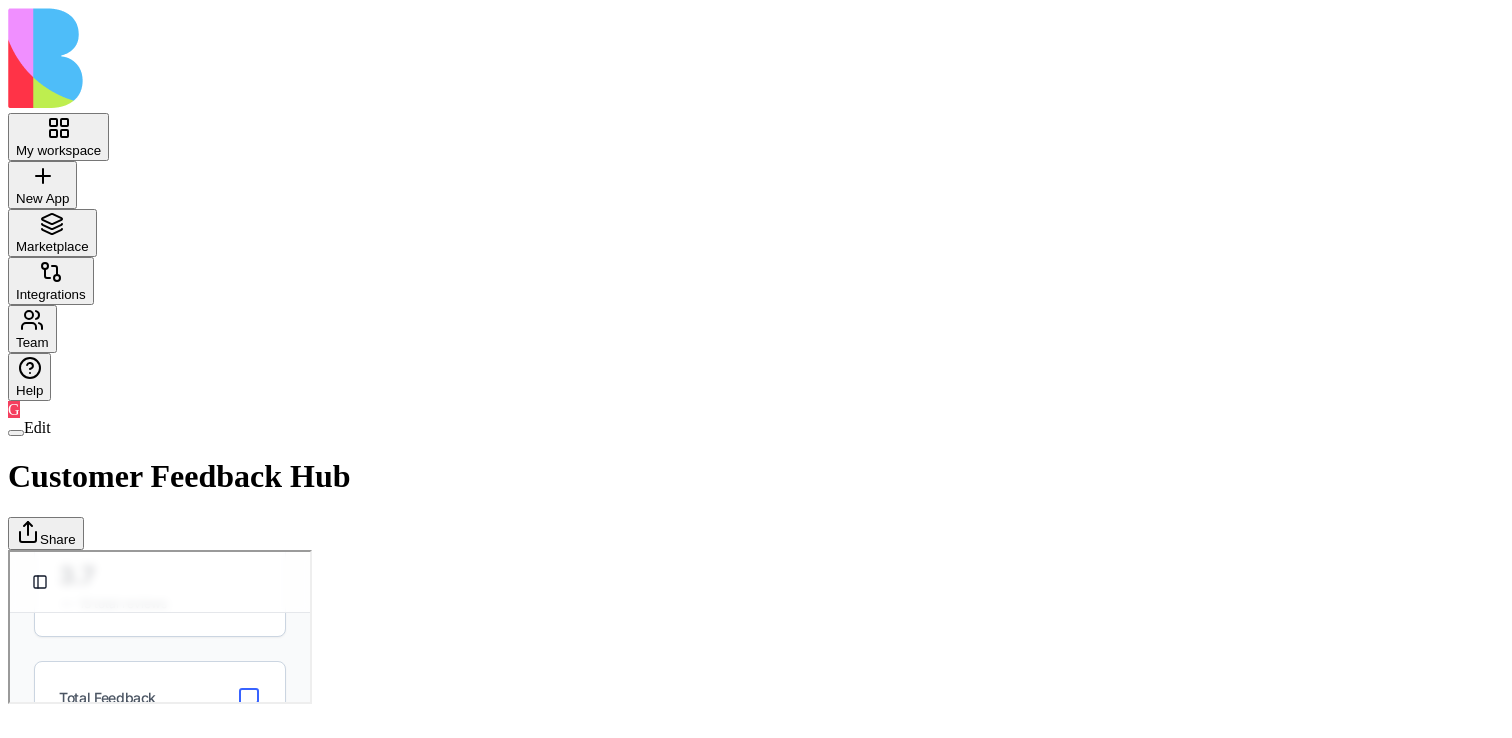 scroll, scrollTop: 337, scrollLeft: 0, axis: vertical 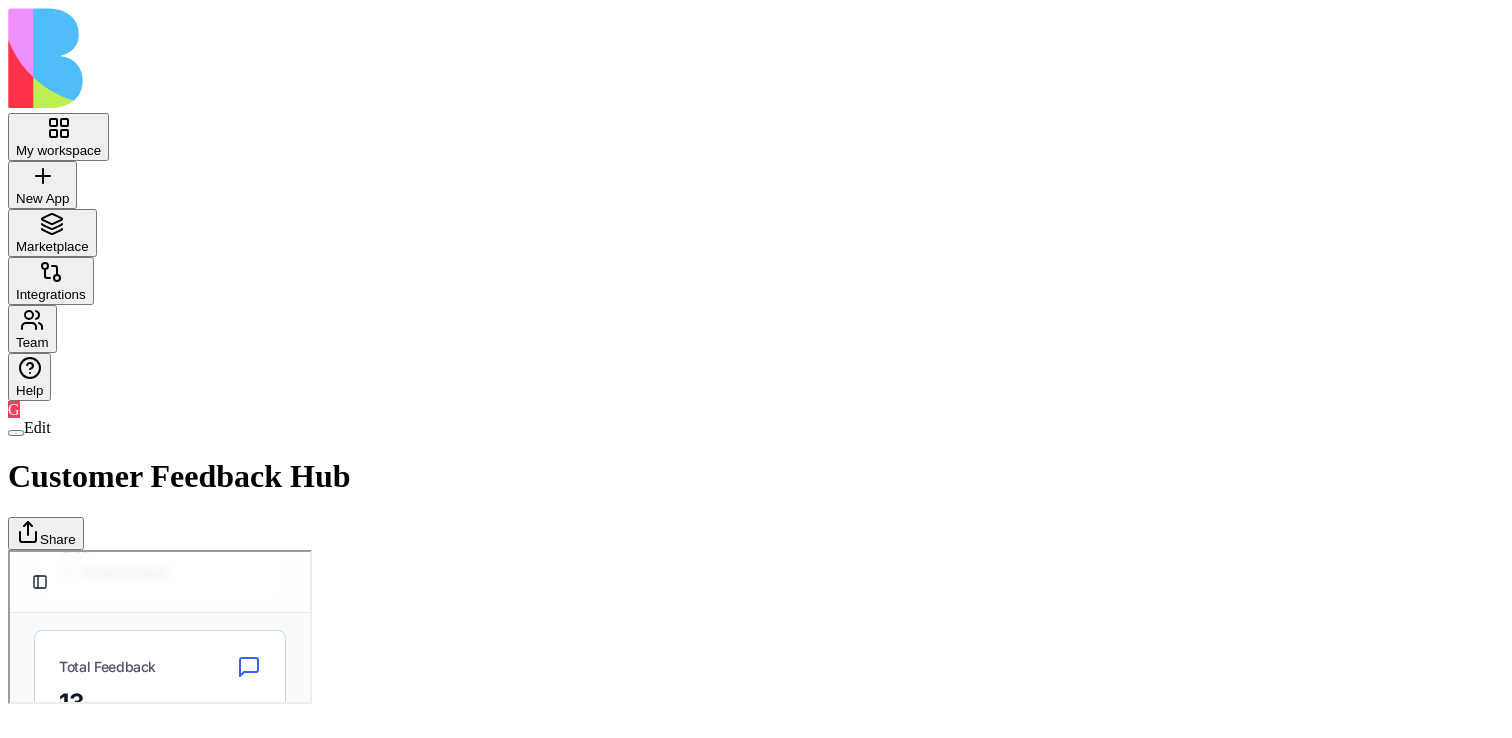 click on "Send Thanks" at bounding box center [1078, 1558] 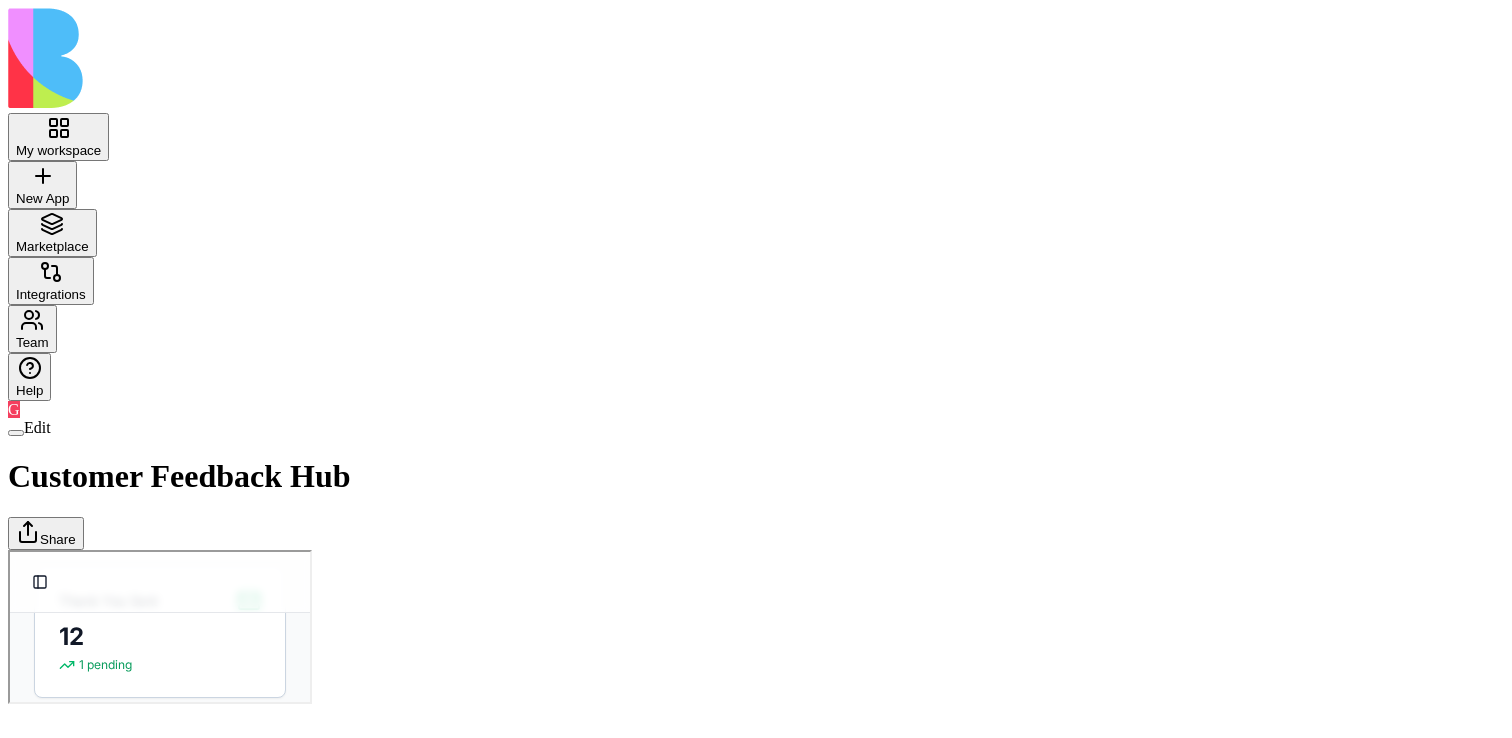 scroll, scrollTop: 0, scrollLeft: 0, axis: both 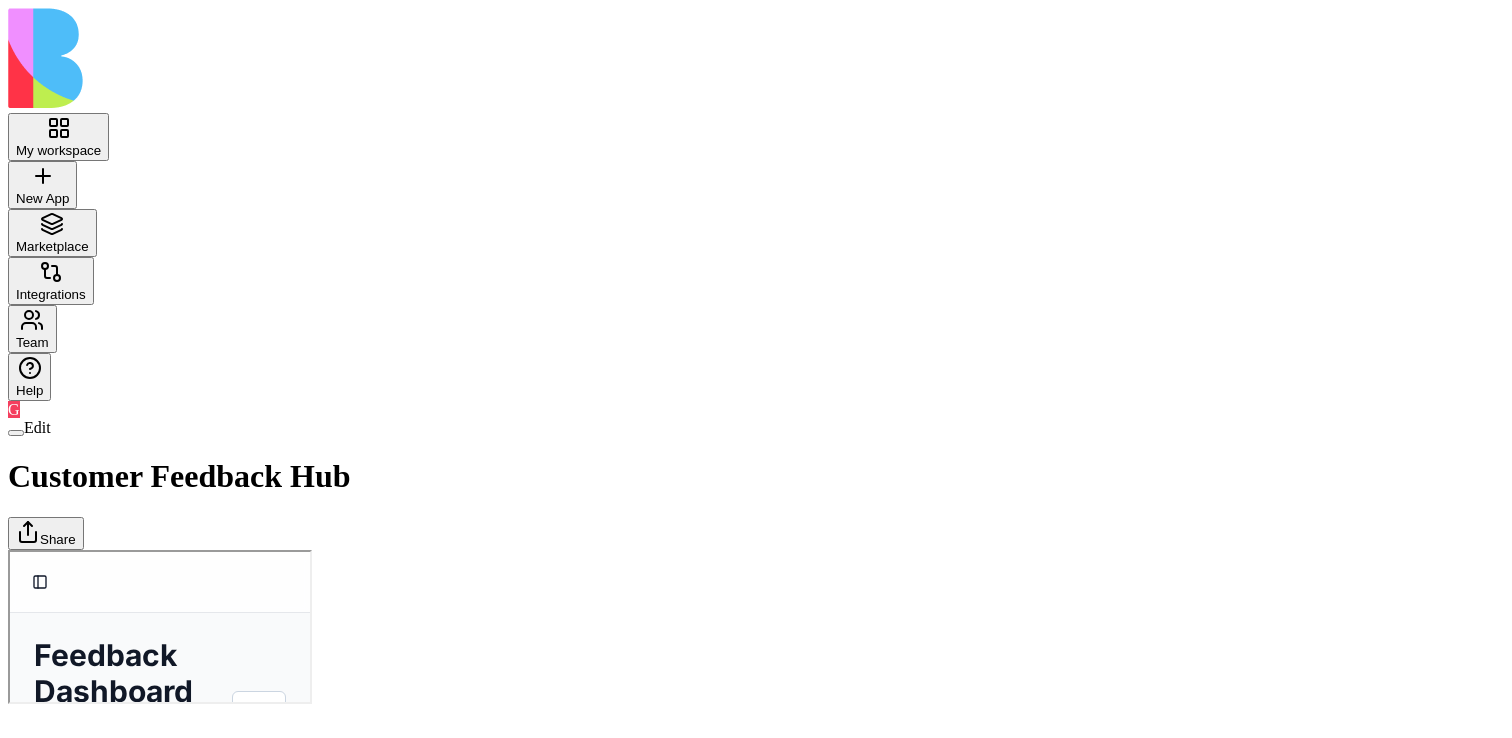 click at bounding box center (16, 433) 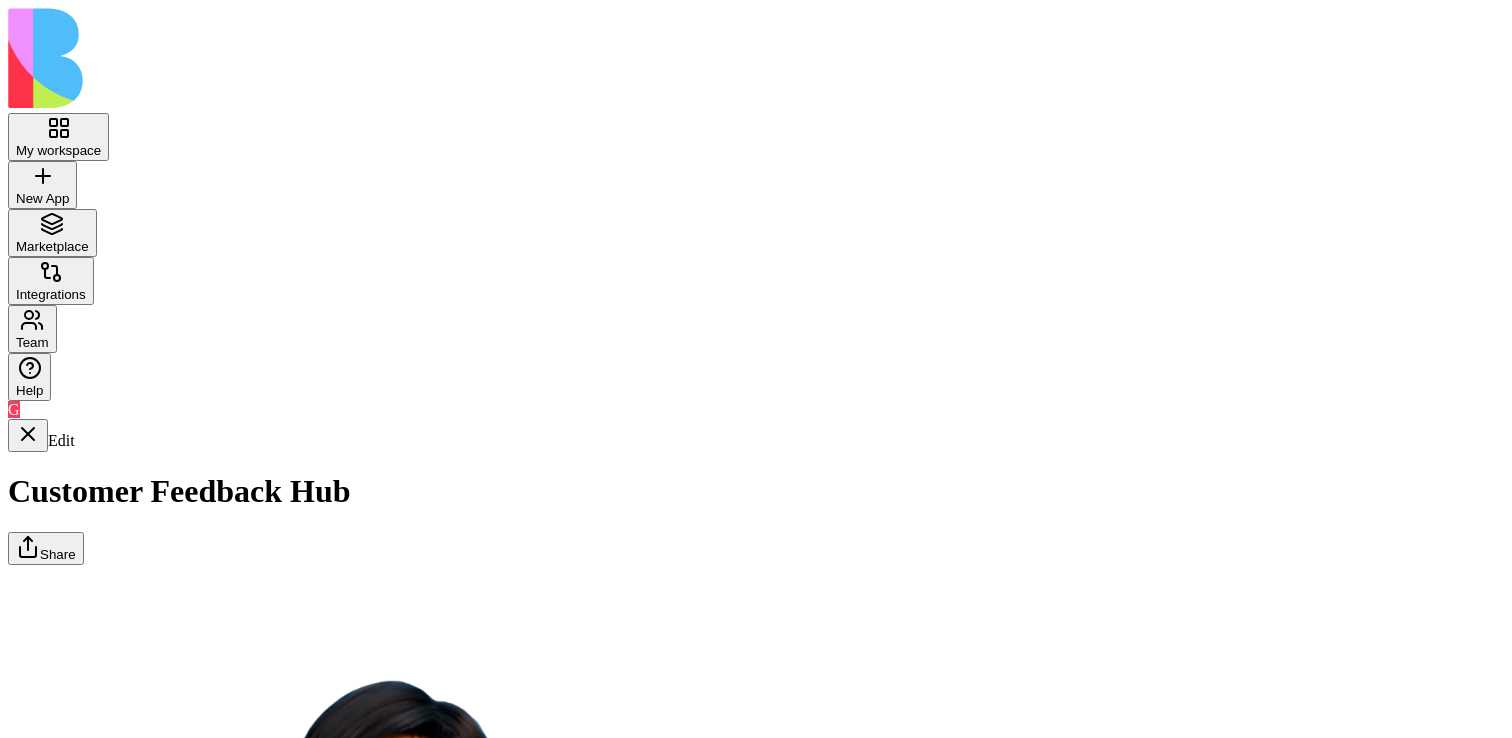 scroll, scrollTop: 845, scrollLeft: 0, axis: vertical 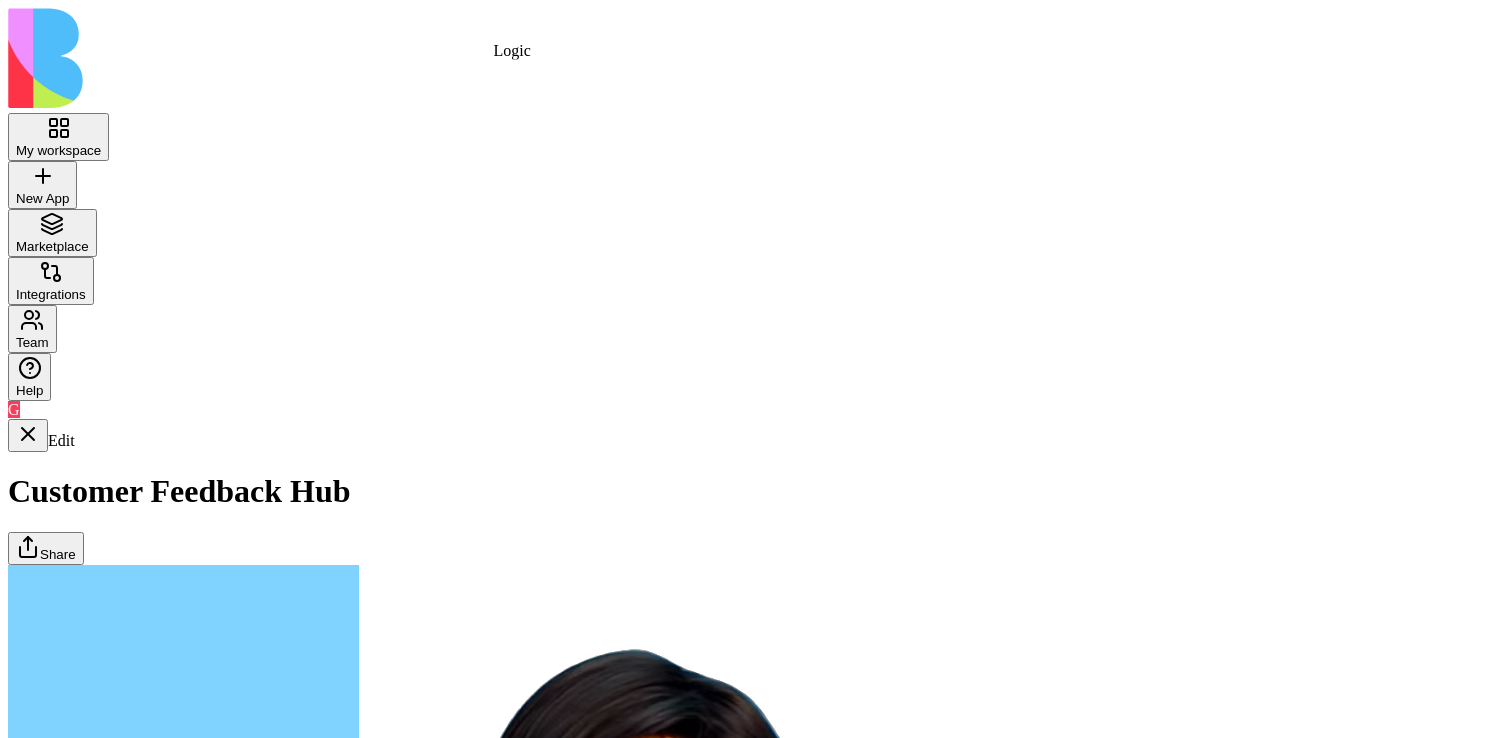 click at bounding box center (108, 5567) 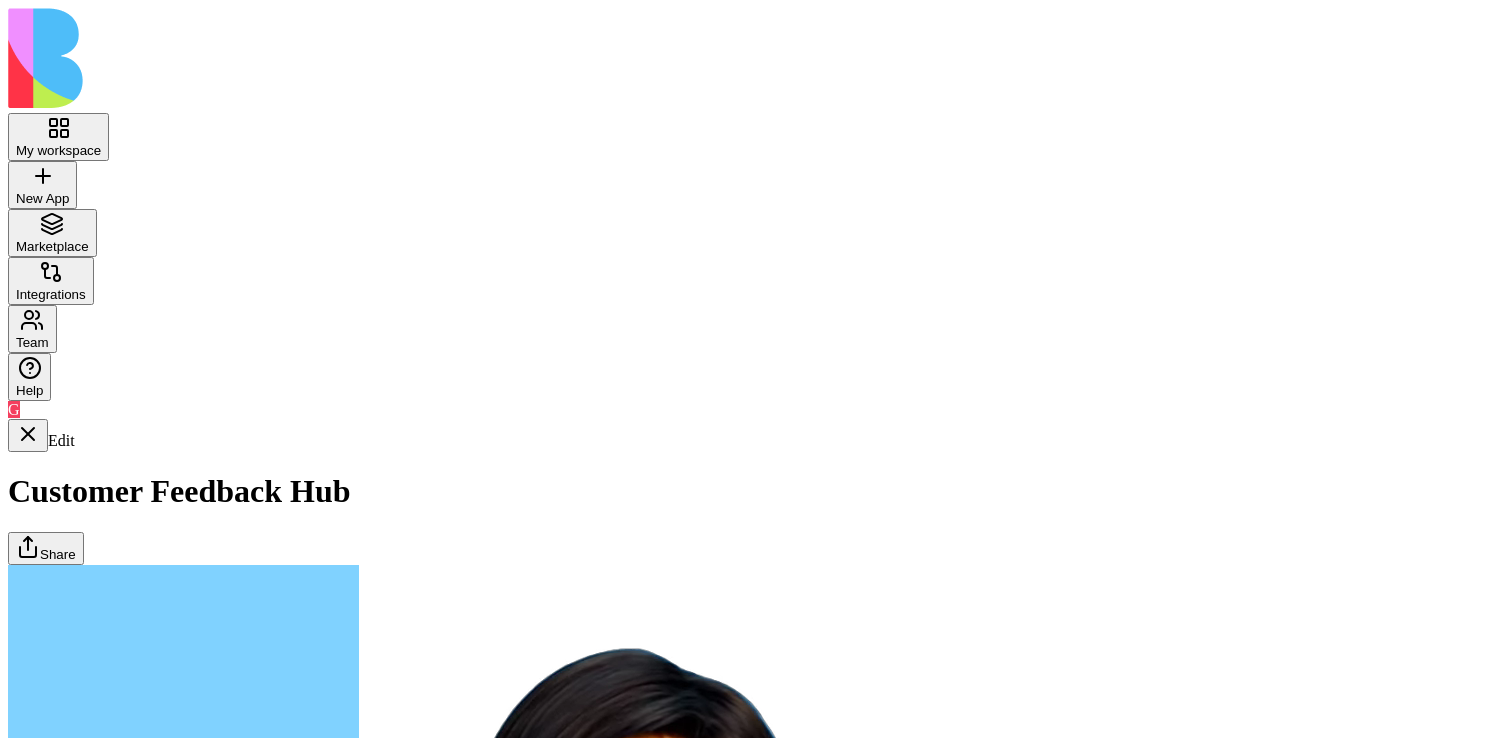 click on "AgentCall" at bounding box center [495, 5910] 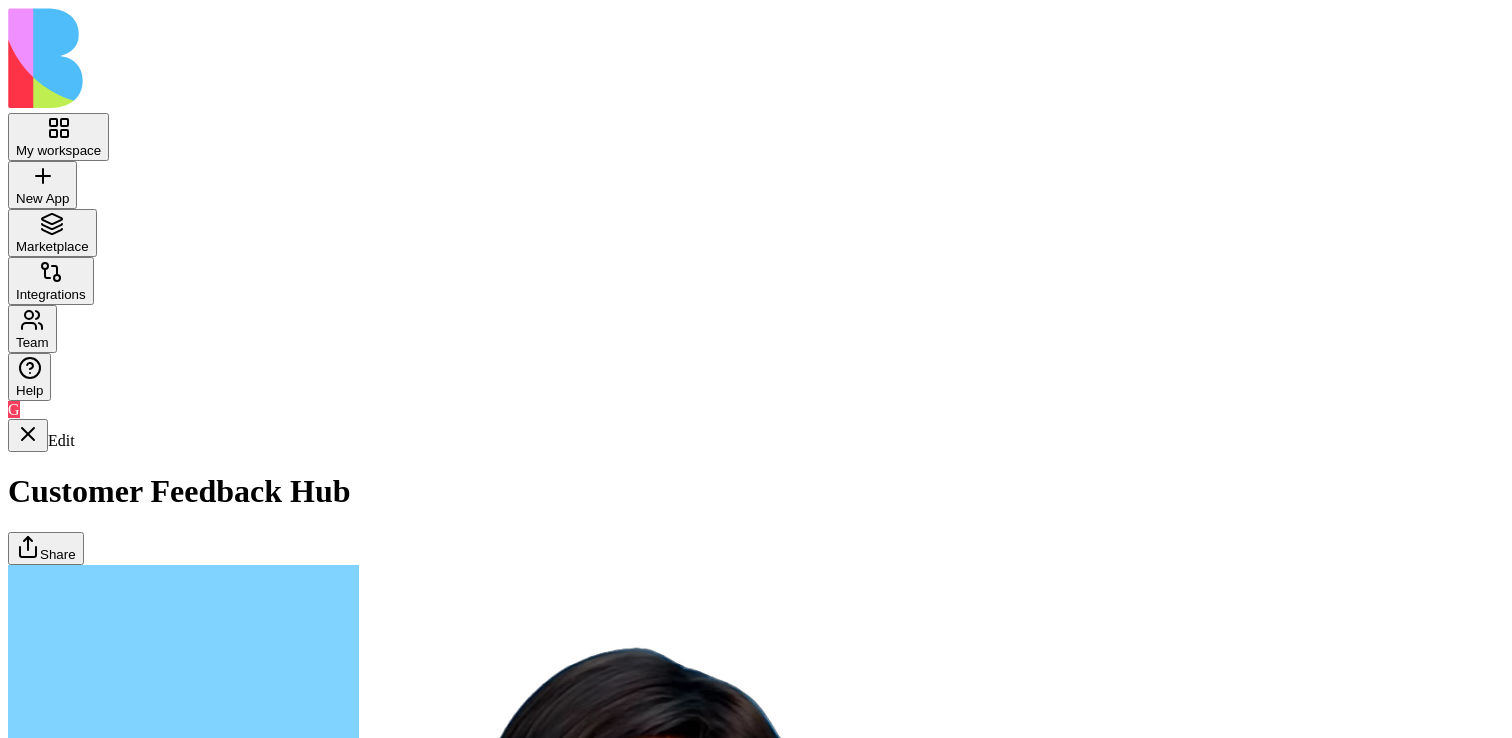 click on "AgentCall" at bounding box center [495, 5910] 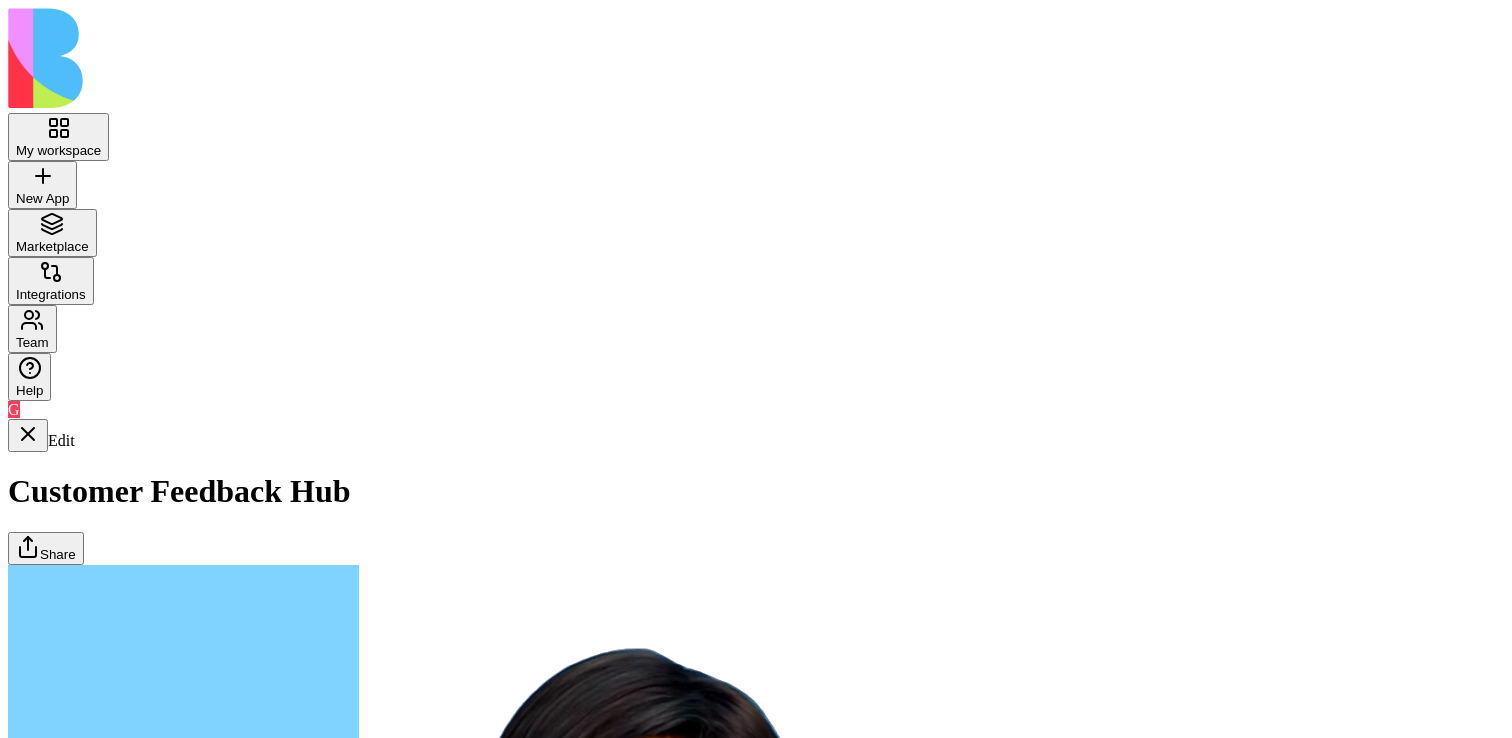 scroll, scrollTop: 19, scrollLeft: 0, axis: vertical 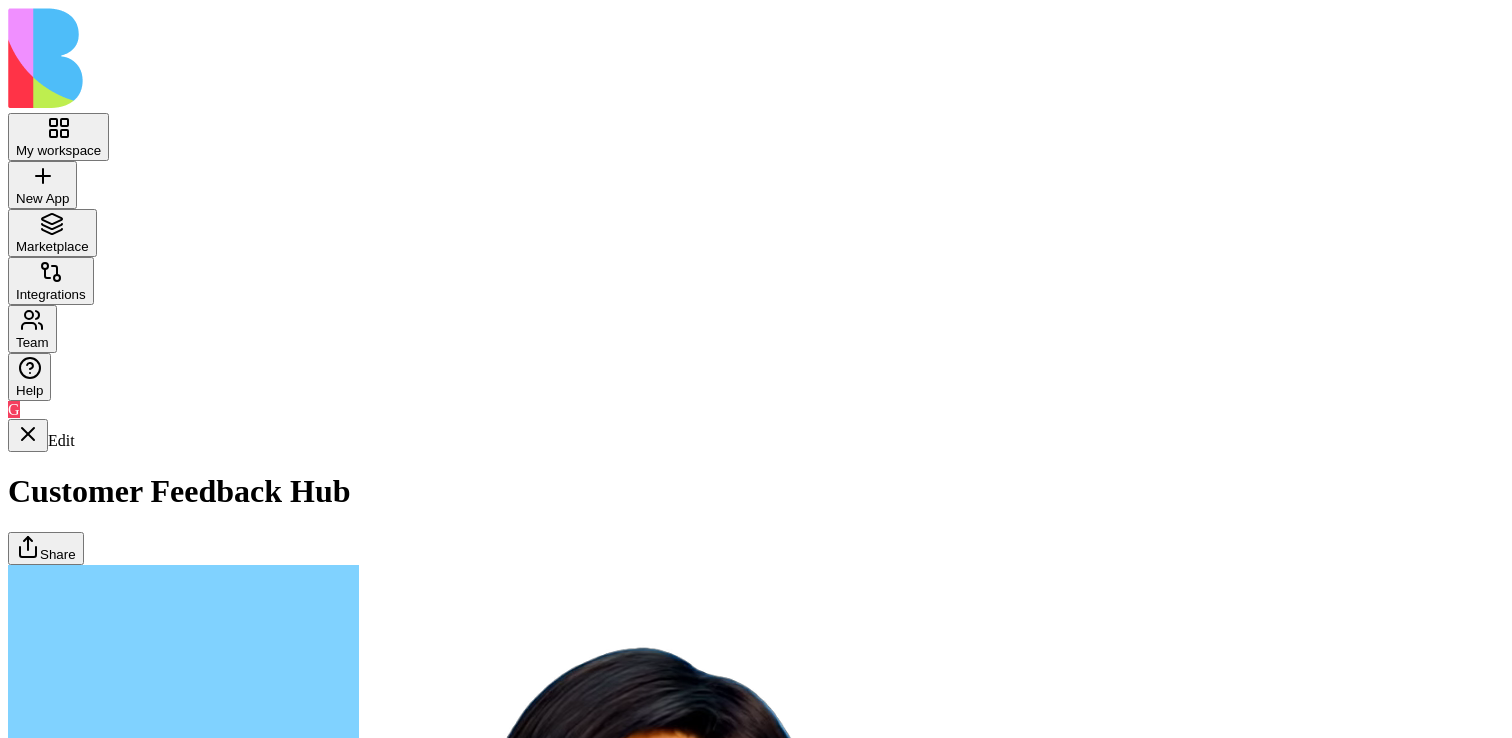 click at bounding box center (28, 5685) 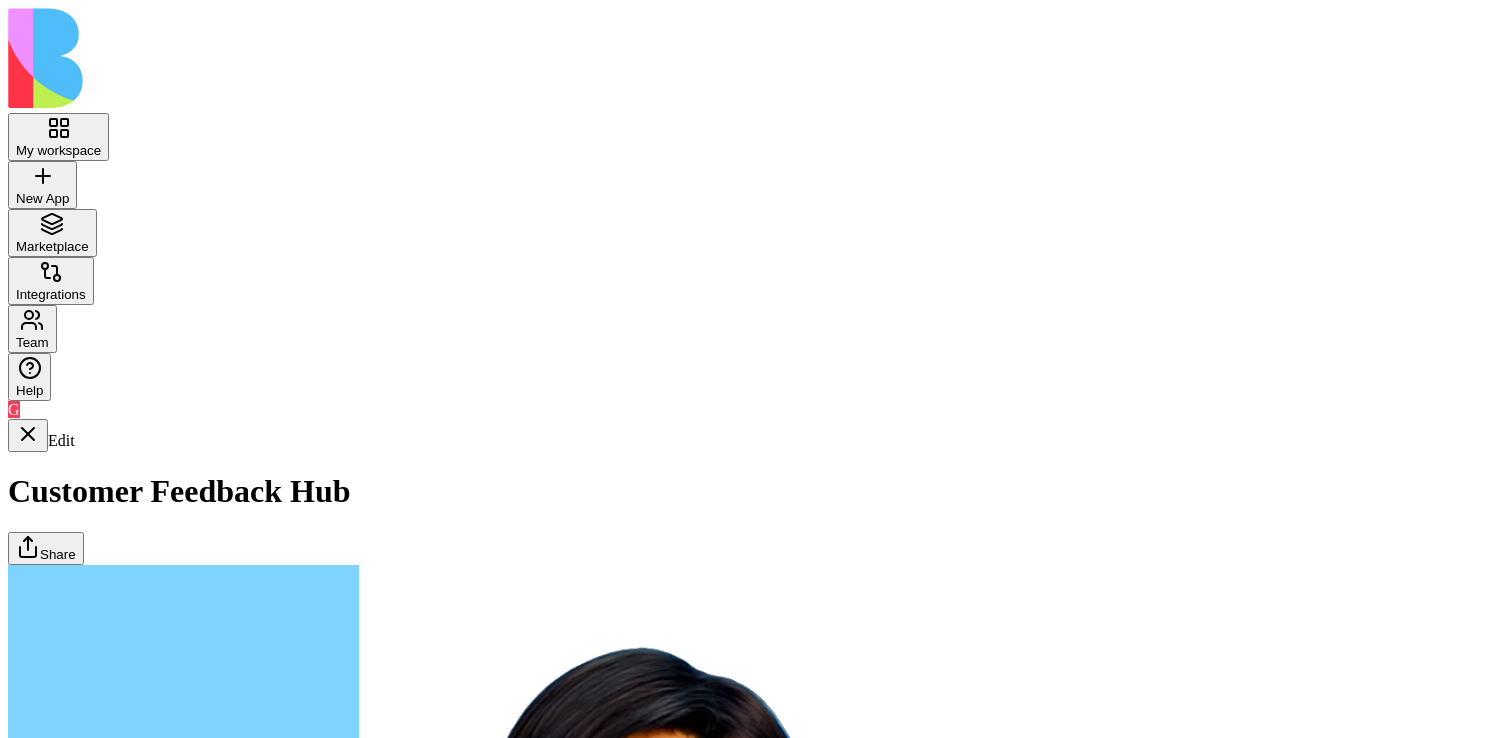 click at bounding box center [28, 435] 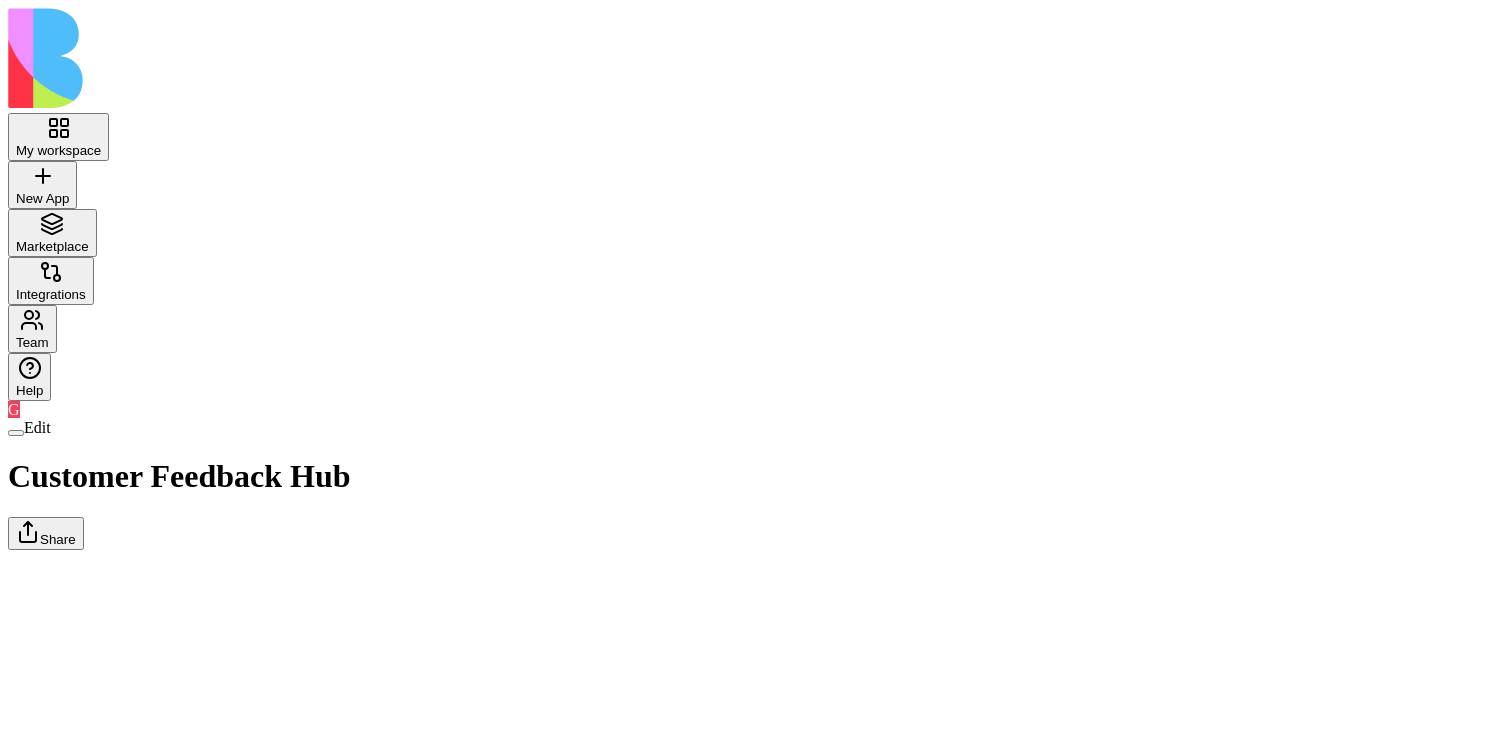 click on "AgentCall" at bounding box center [682, 828] 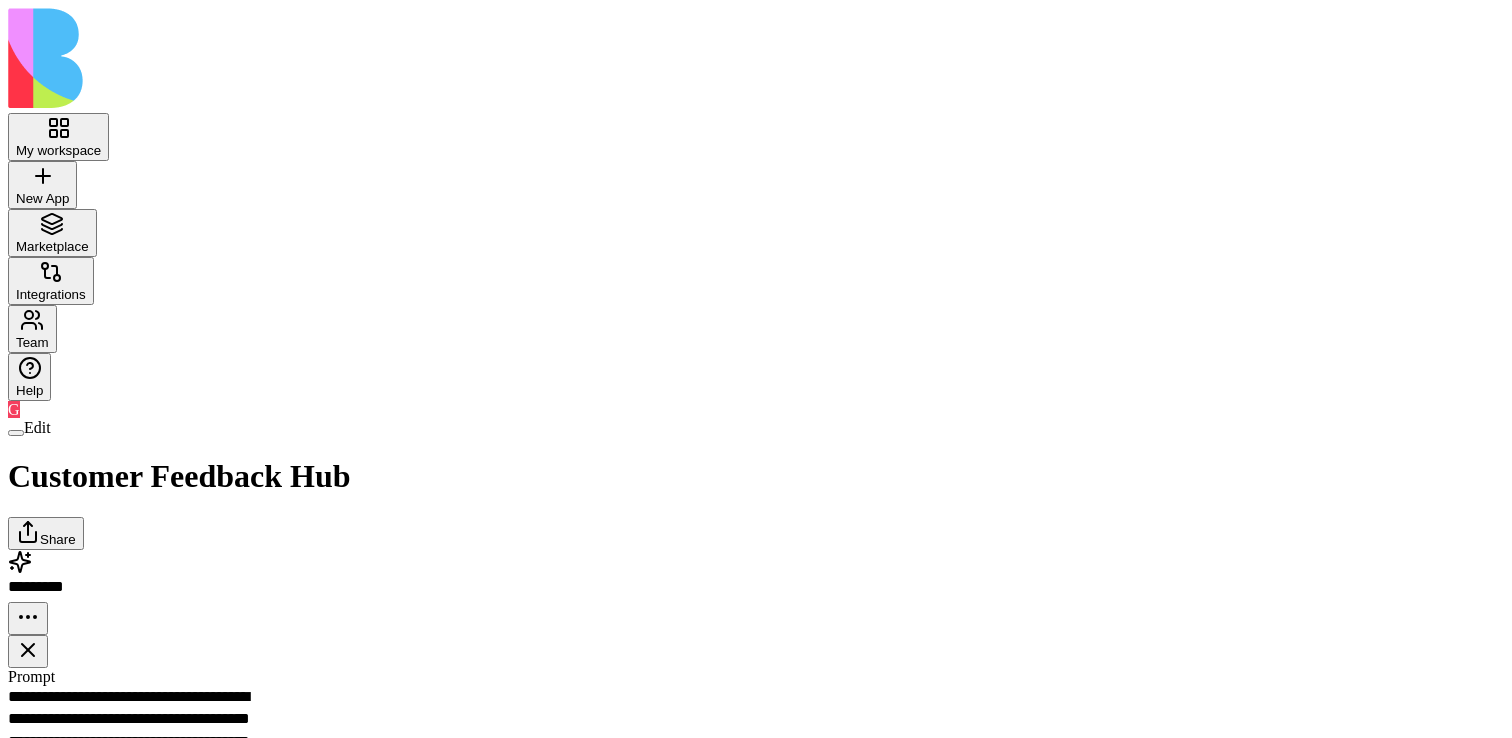 click on "Action SendThankYouMessages Send thank you messages to customers via SMS and email" at bounding box center (844, 756) 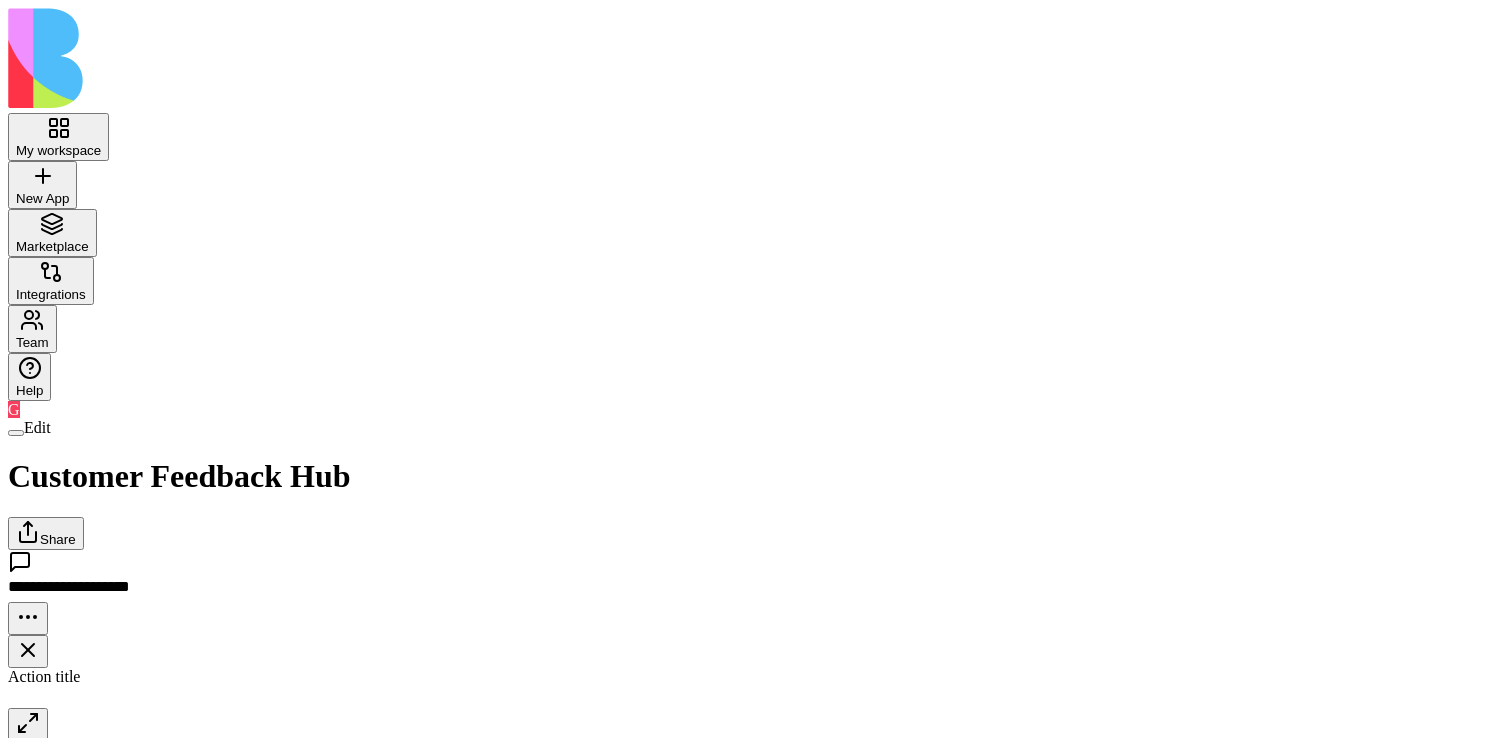click on "AgentCall" at bounding box center (682, 828) 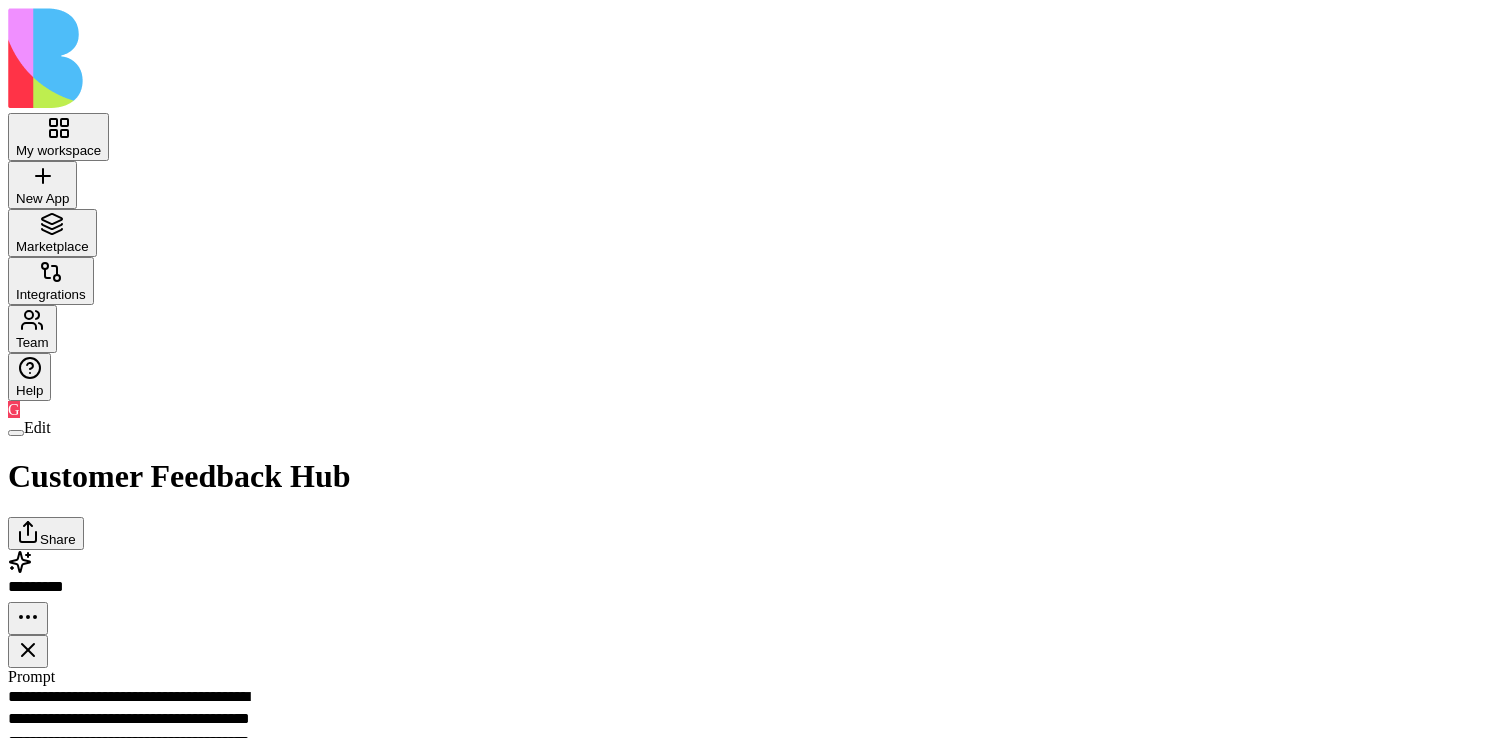 scroll, scrollTop: 19, scrollLeft: 0, axis: vertical 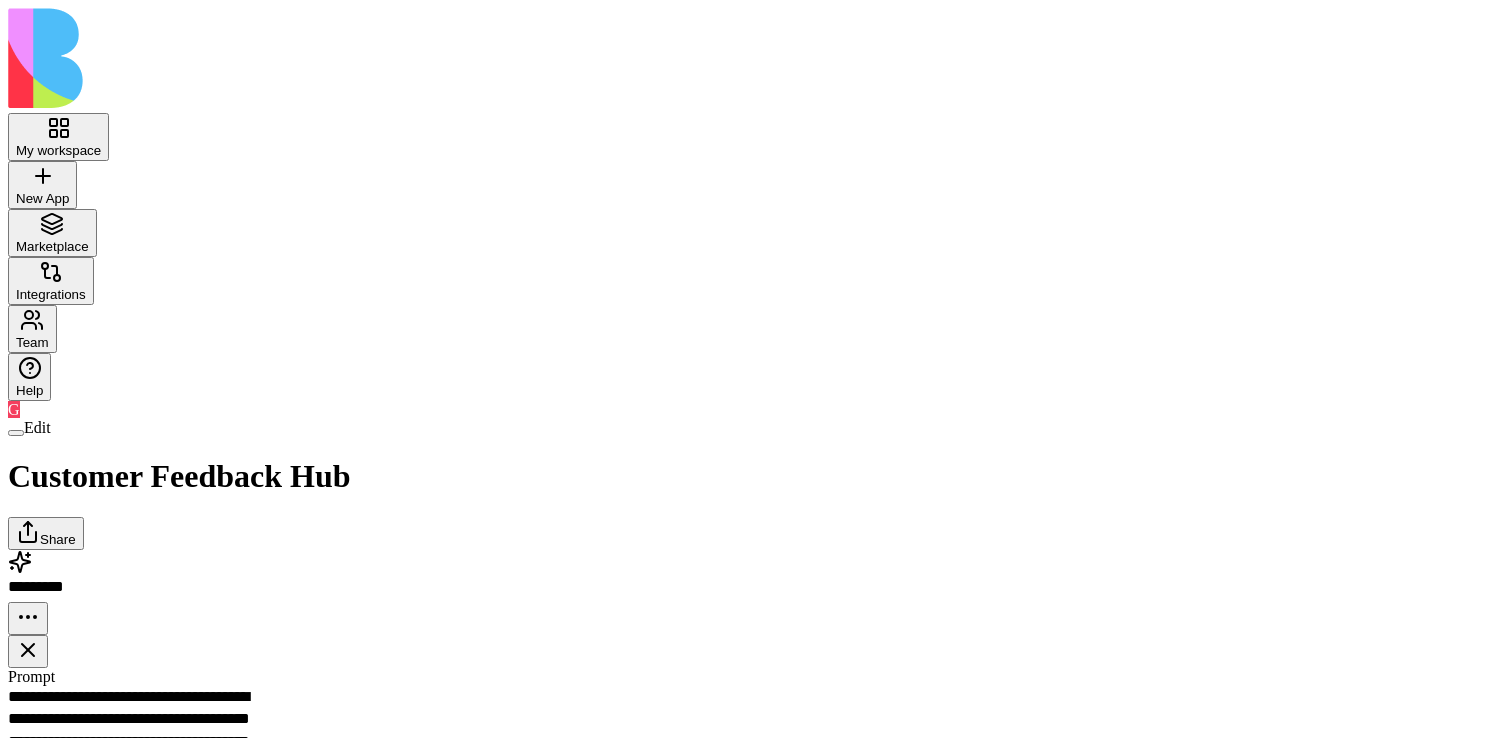click at bounding box center (28, 830) 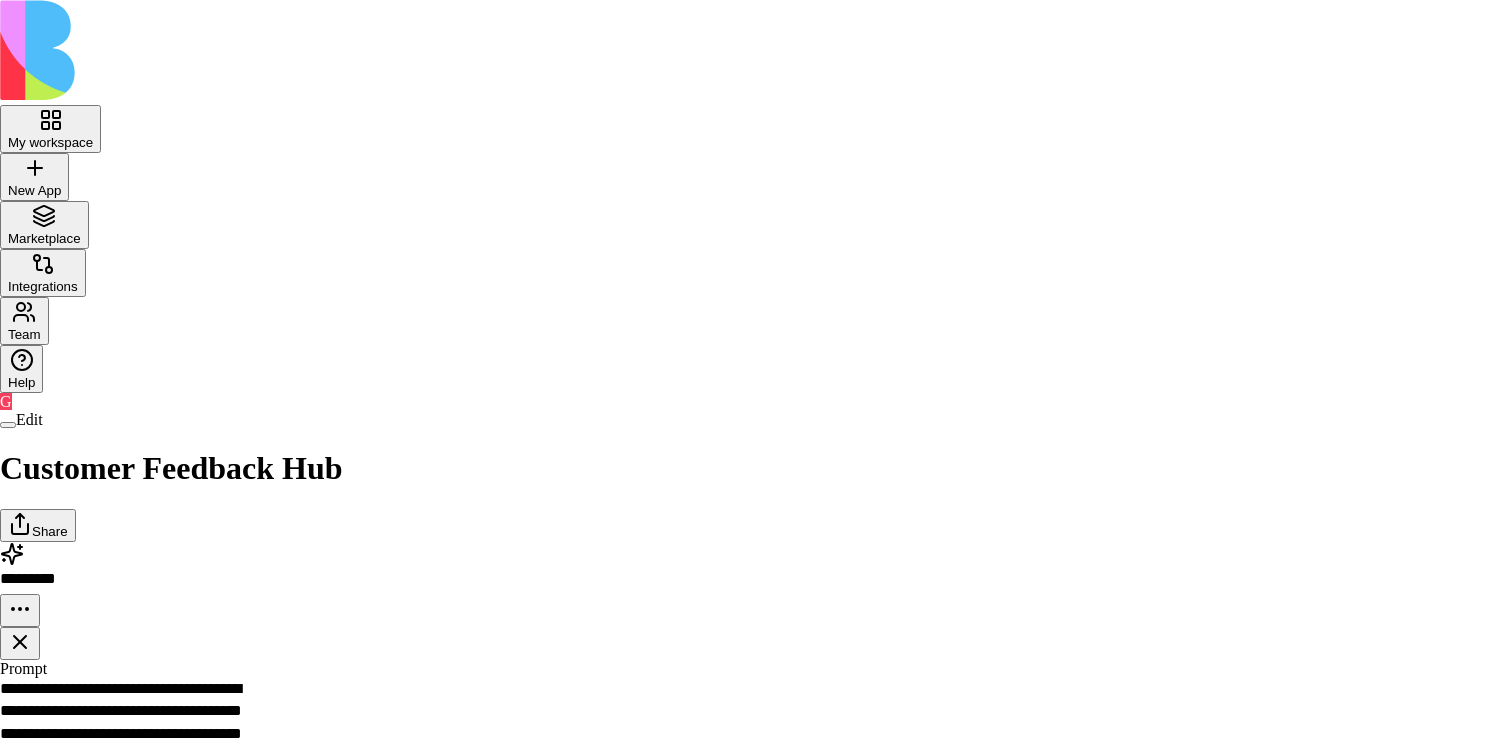 drag, startPoint x: 870, startPoint y: 564, endPoint x: 944, endPoint y: 631, distance: 99.824844 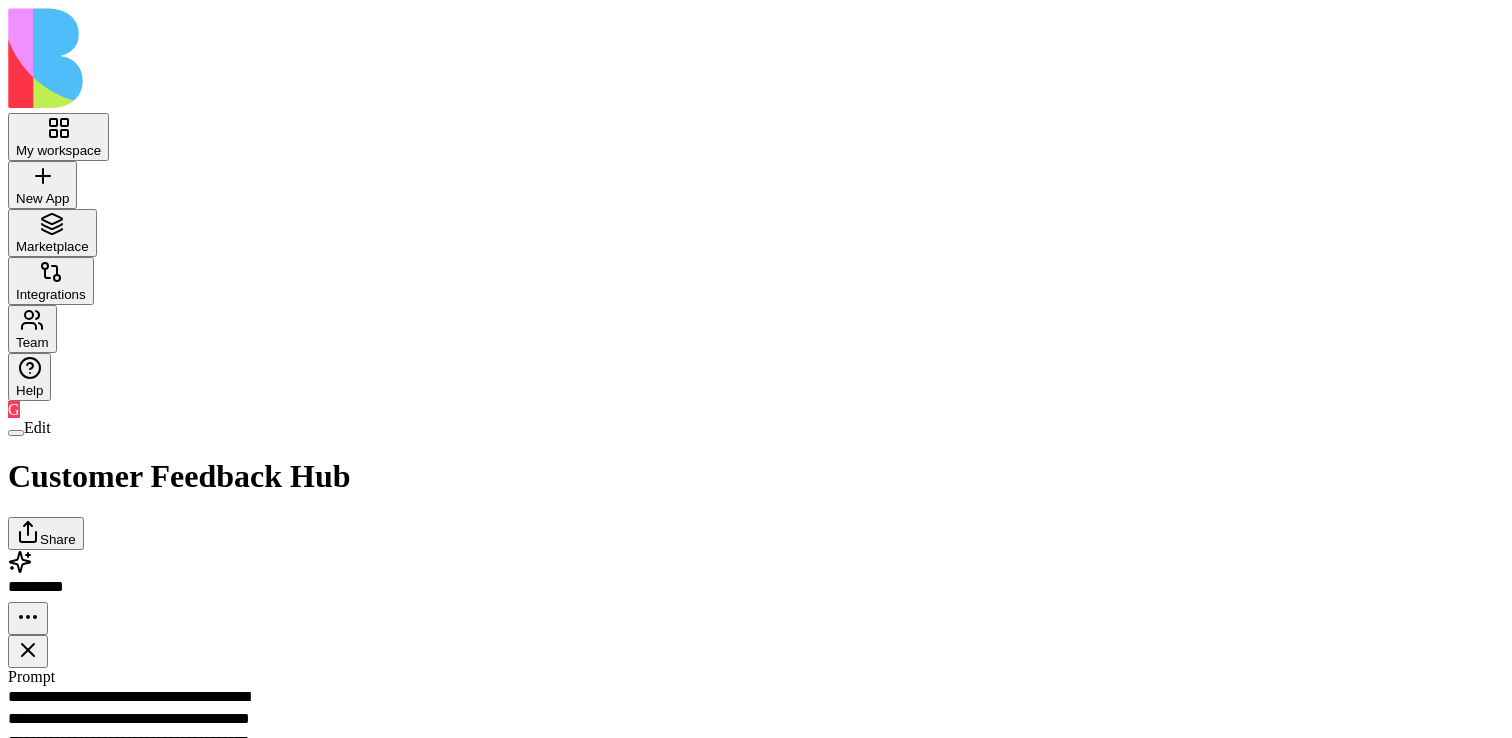 click at bounding box center (28, 830) 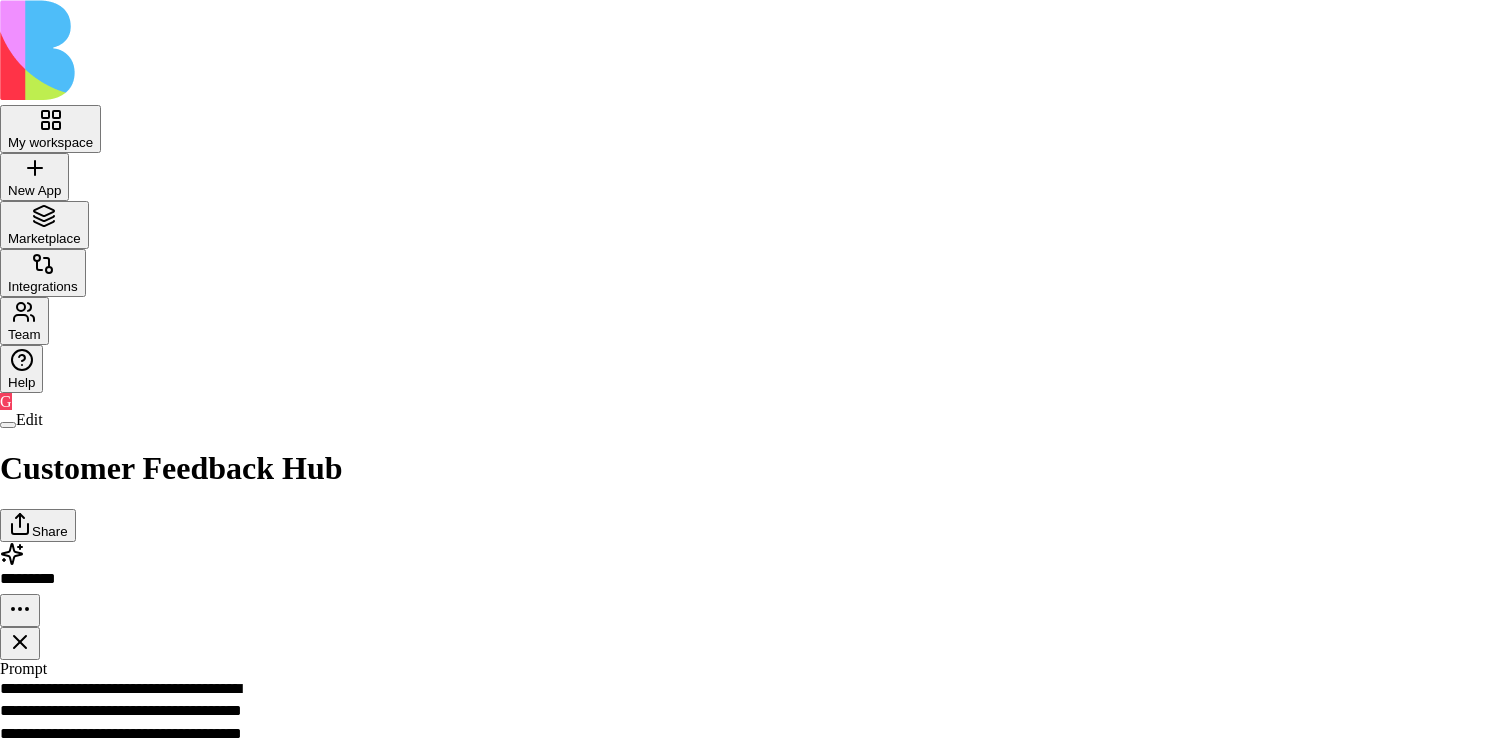 scroll, scrollTop: 0, scrollLeft: 0, axis: both 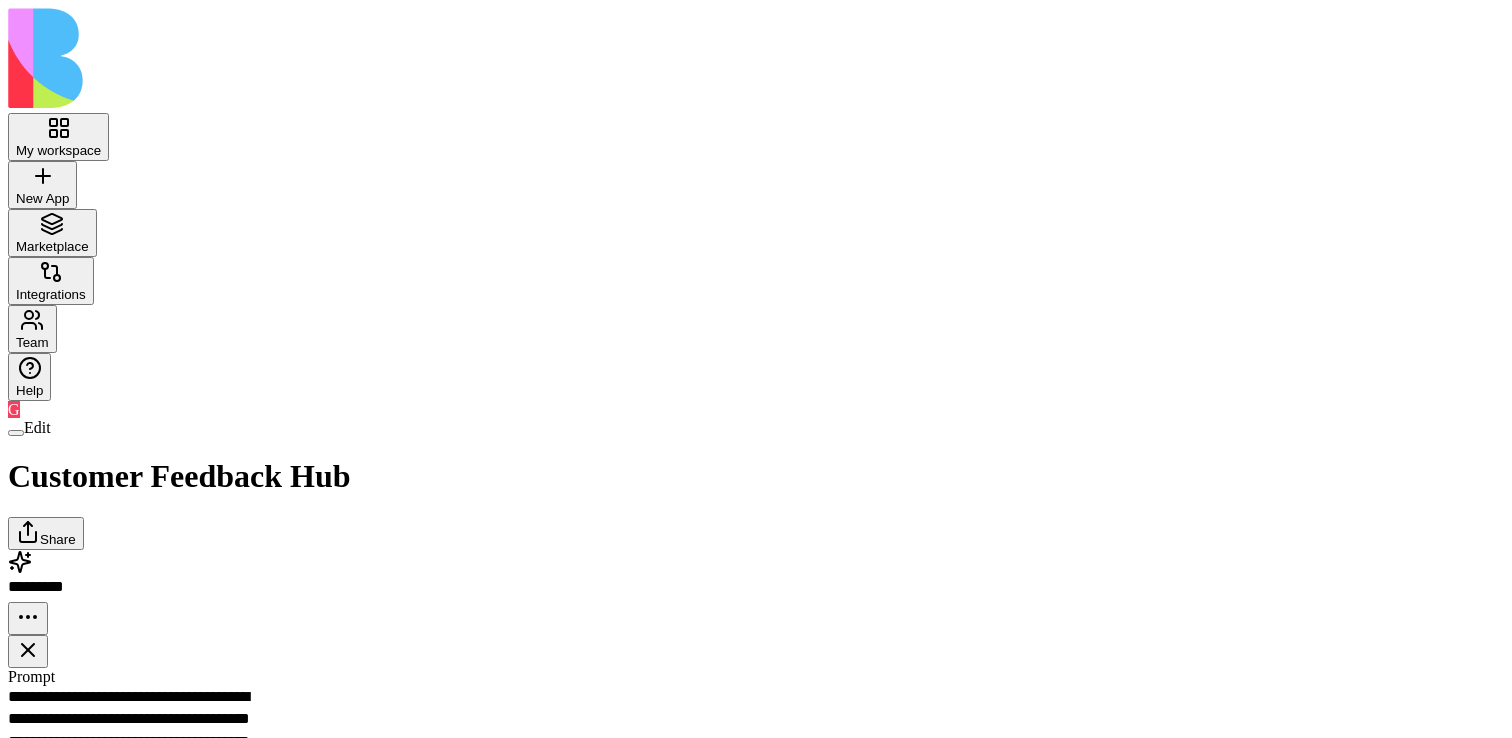 click at bounding box center (16, 433) 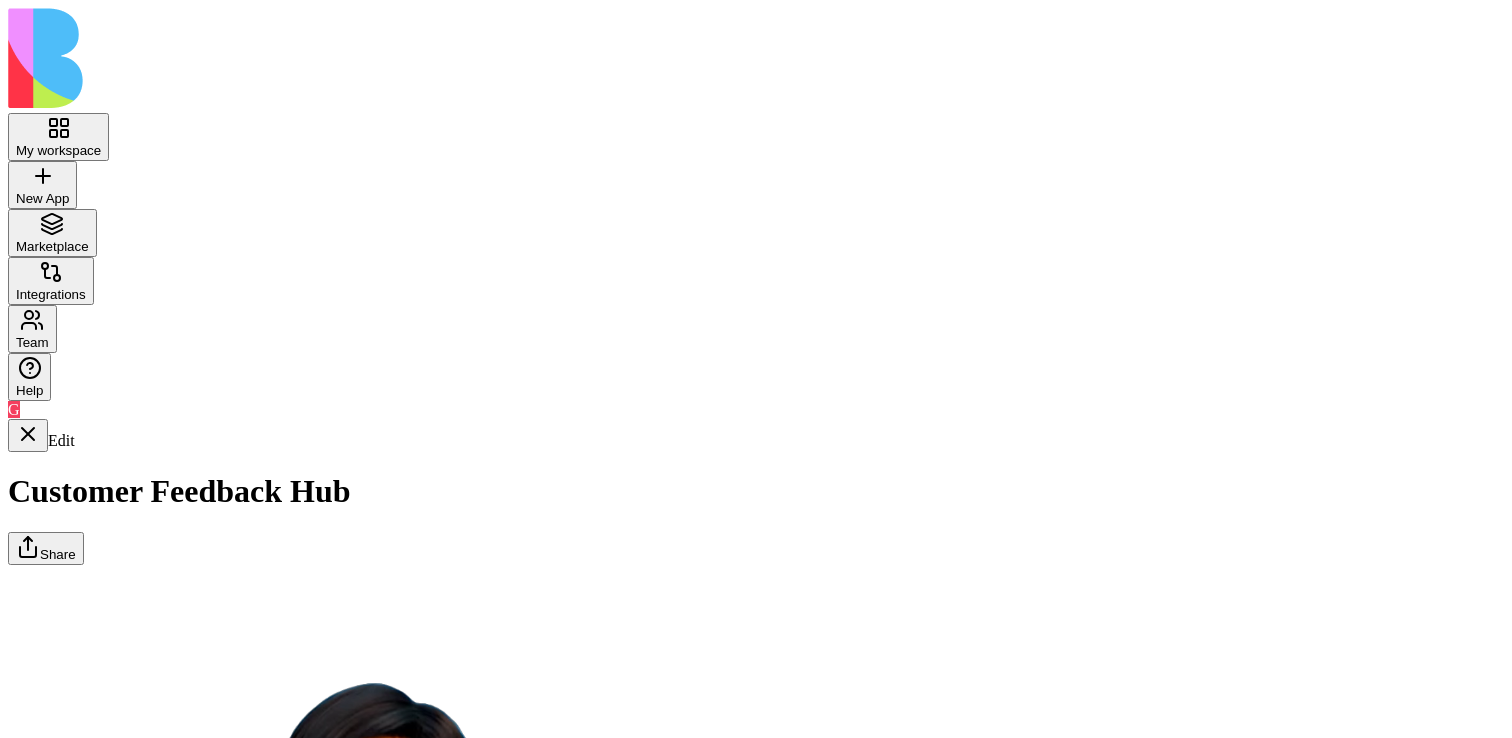 scroll, scrollTop: 845, scrollLeft: 0, axis: vertical 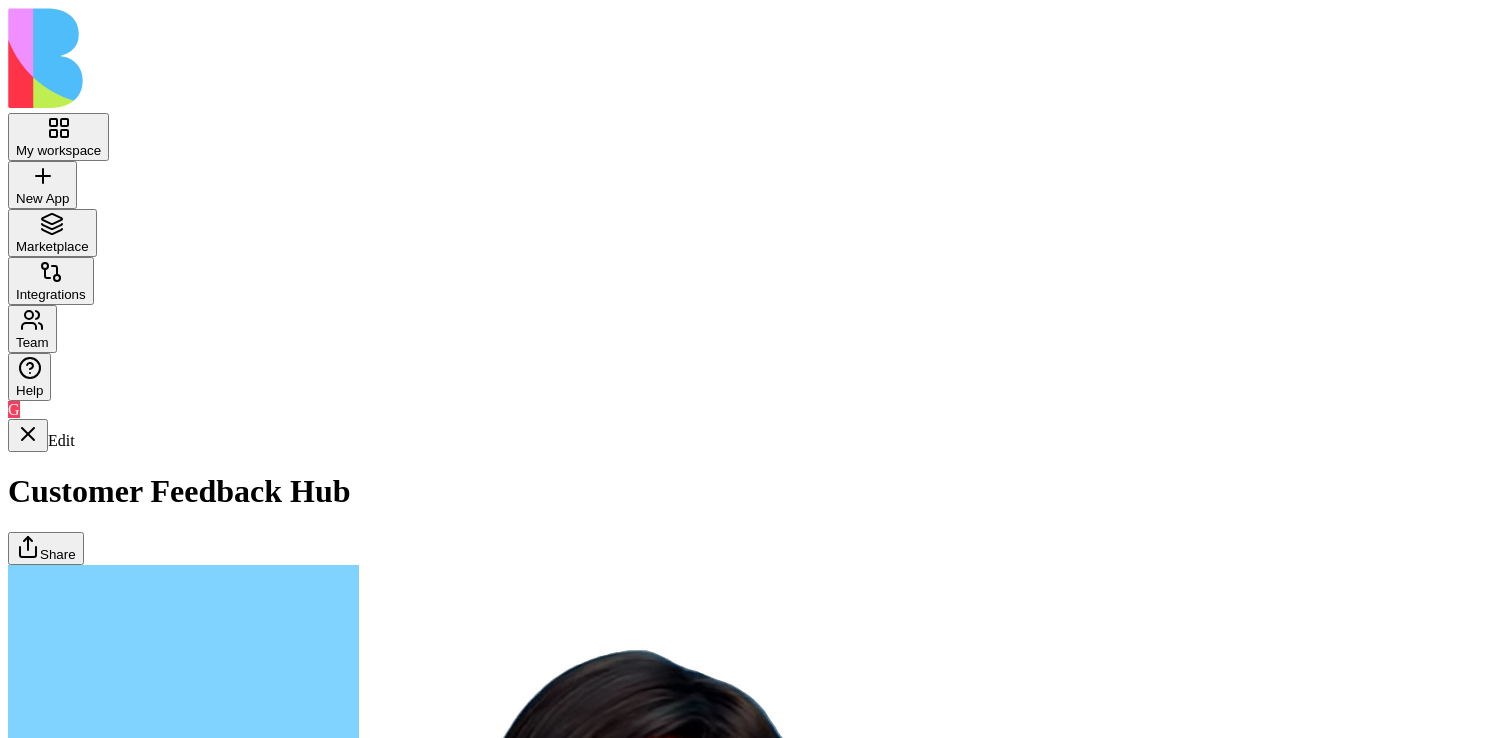 click at bounding box center [28, 5567] 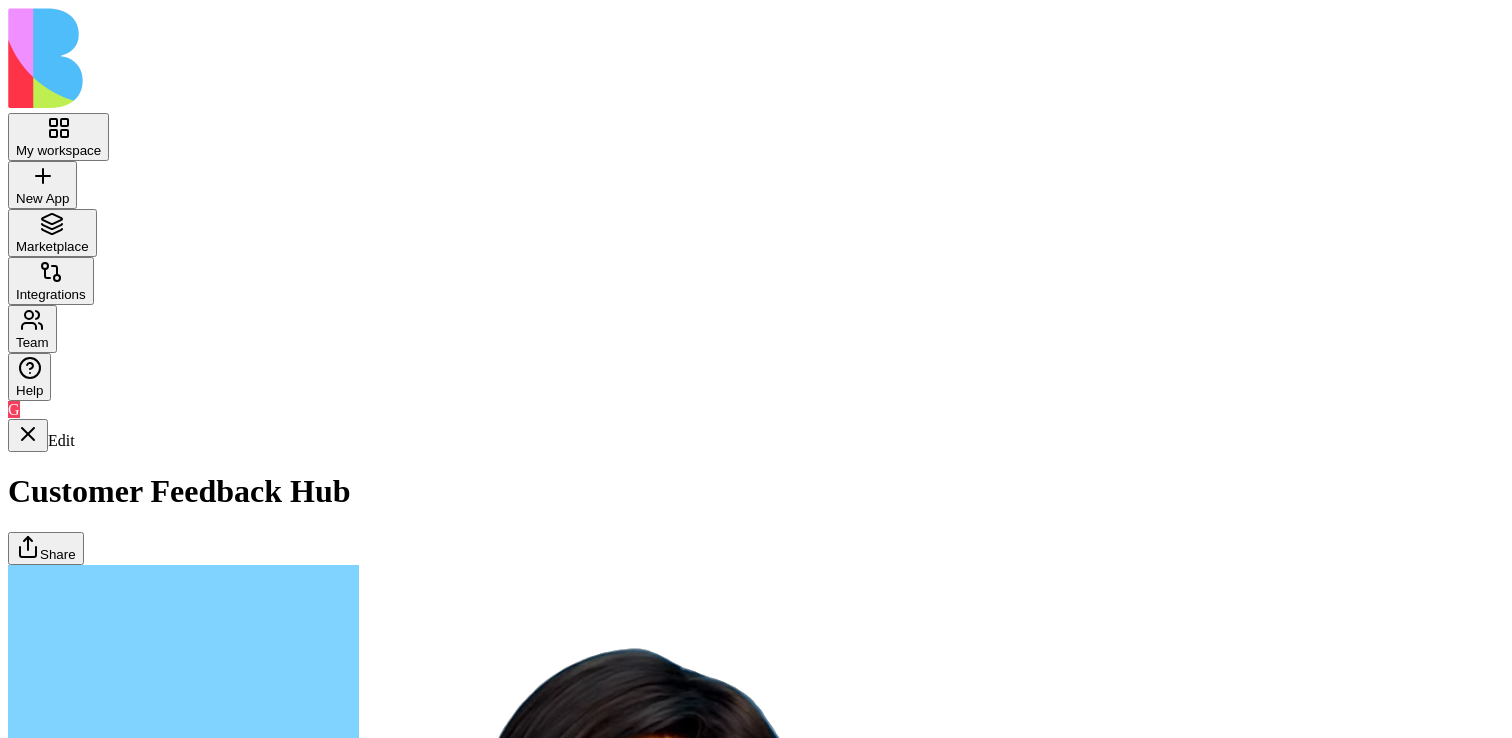 scroll, scrollTop: 0, scrollLeft: 0, axis: both 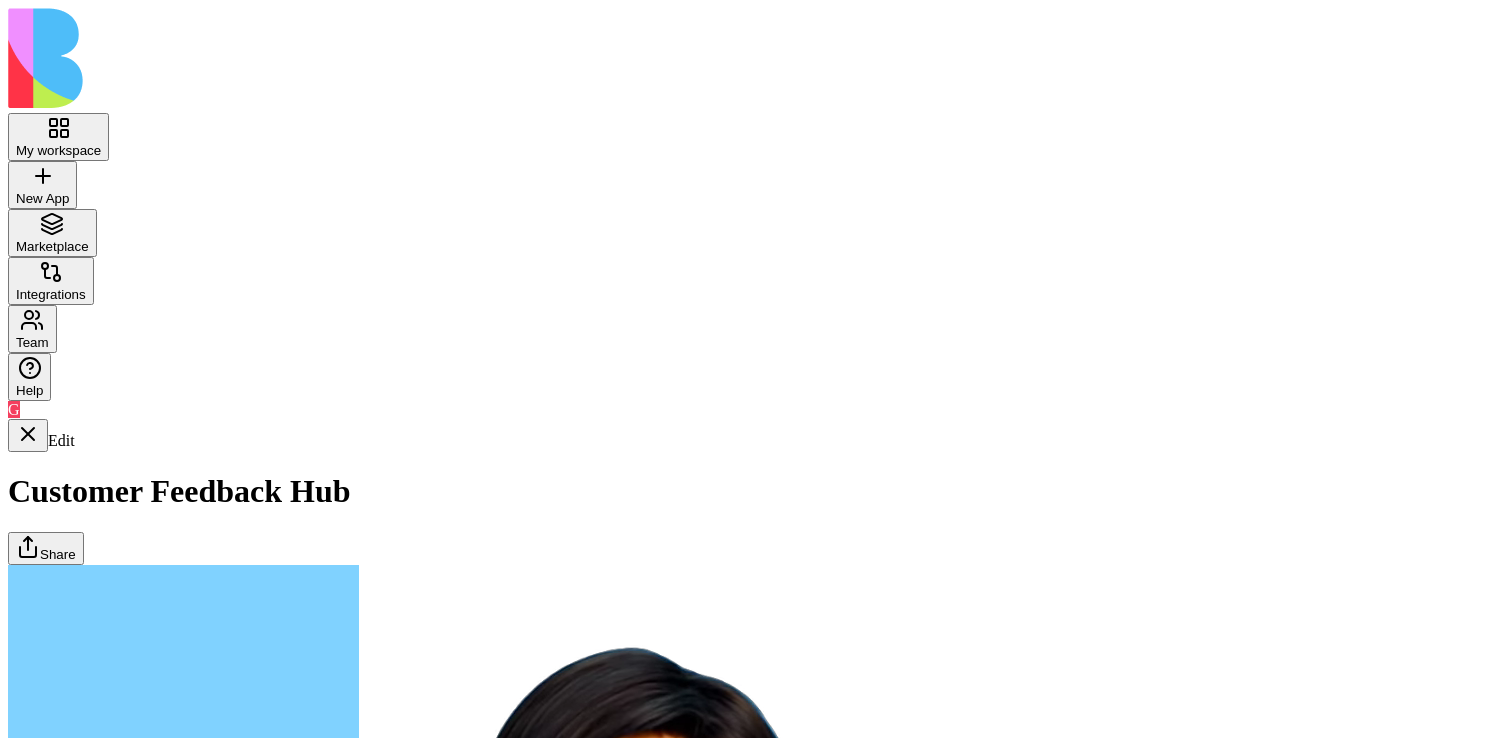 click on "FeedbackDashboard" at bounding box center (123, 5710) 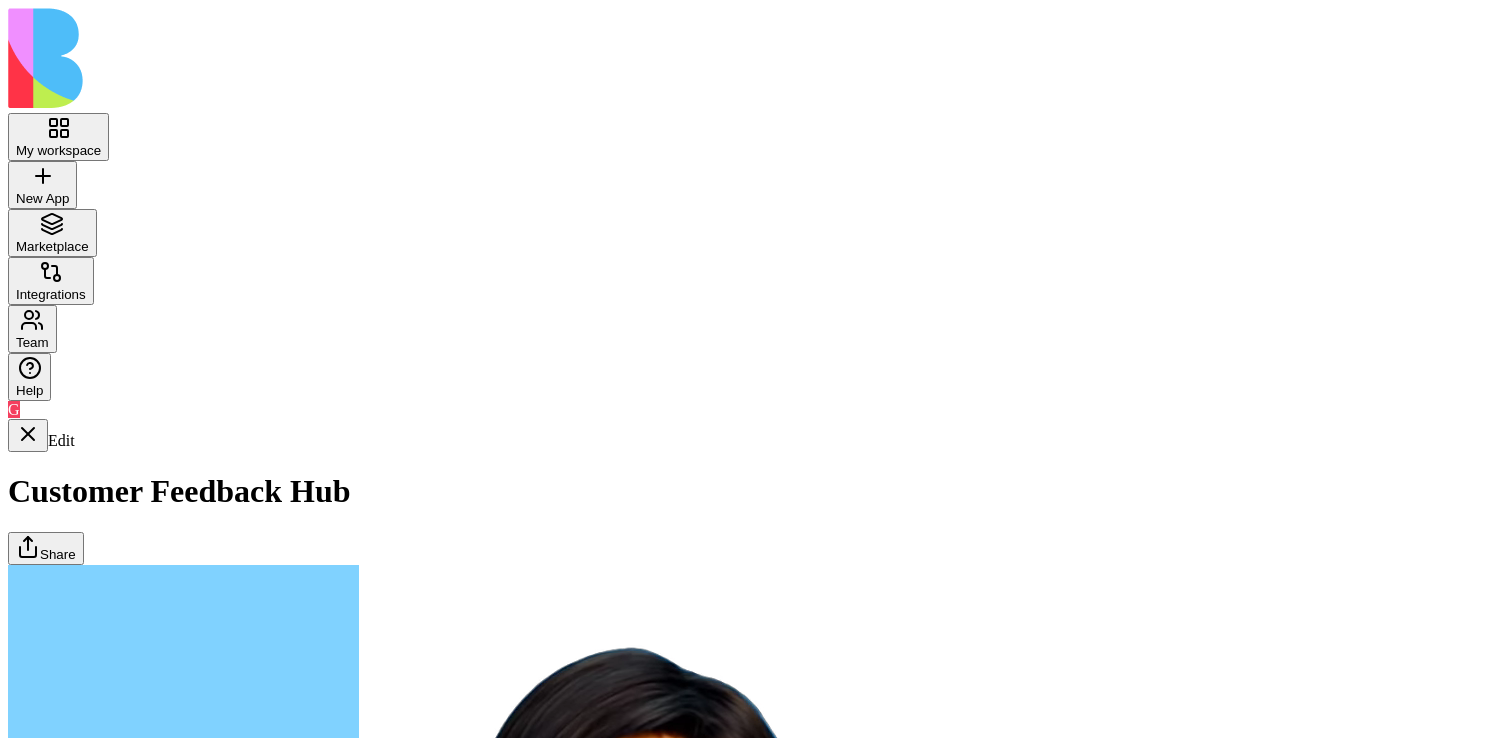 scroll, scrollTop: 647, scrollLeft: 0, axis: vertical 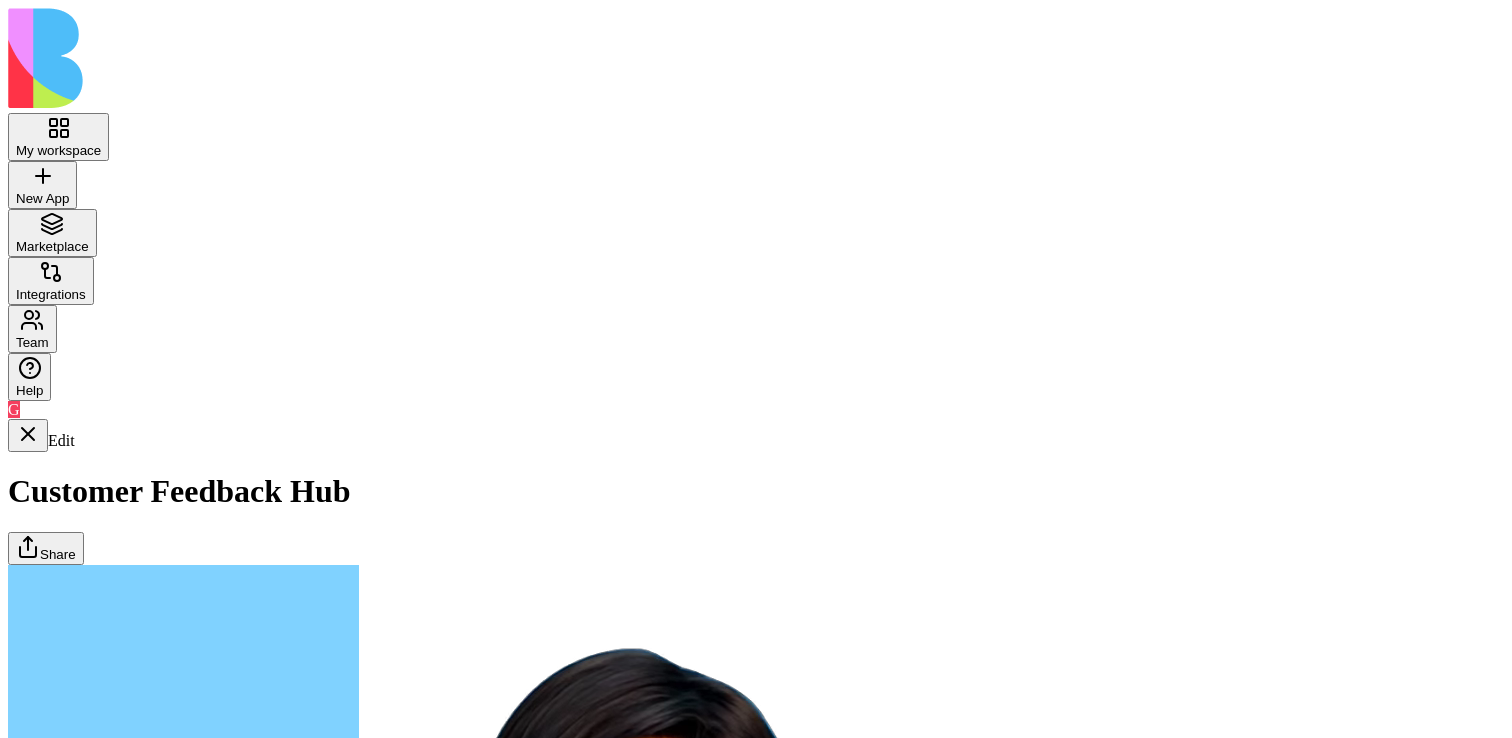 click on "FeedbackForm" at bounding box center (123, 5649) 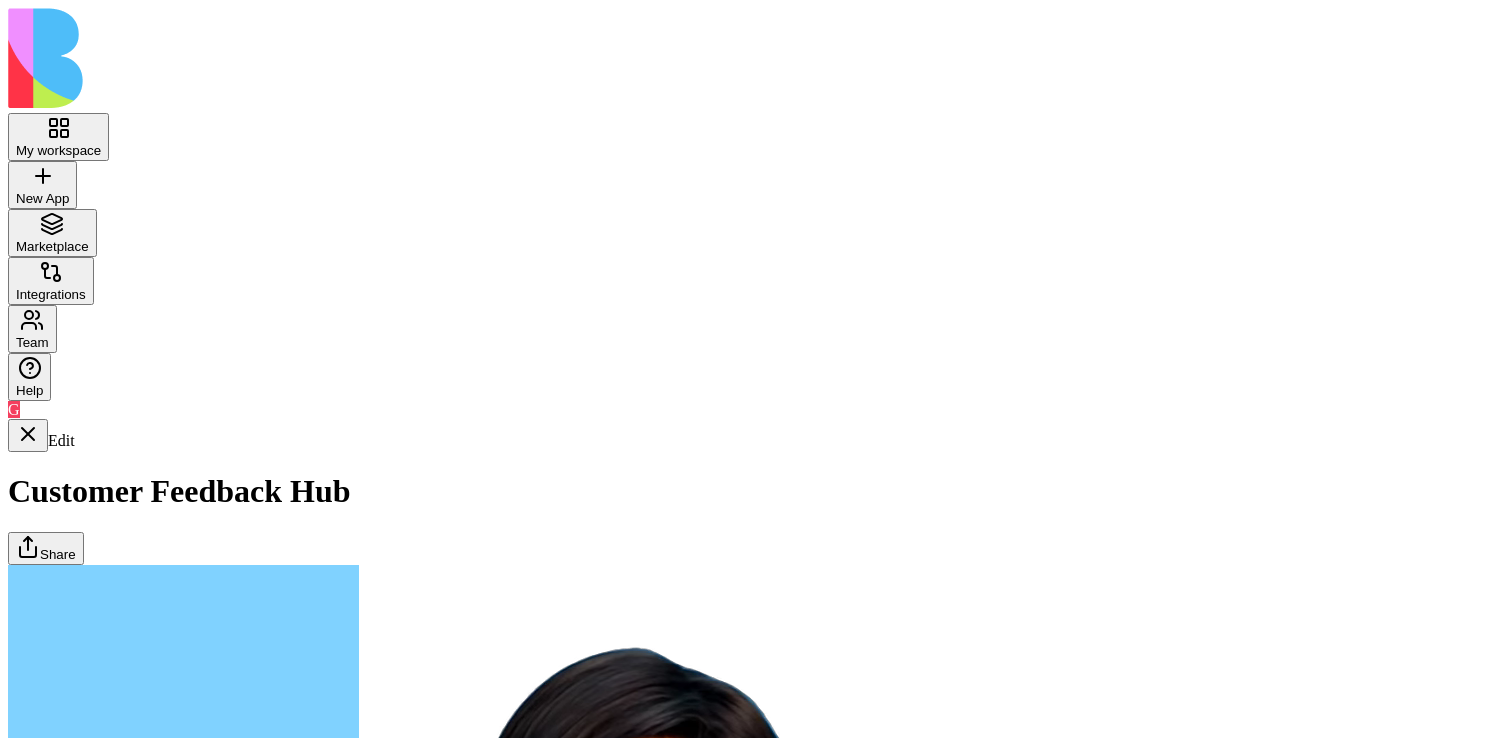scroll, scrollTop: 400, scrollLeft: 0, axis: vertical 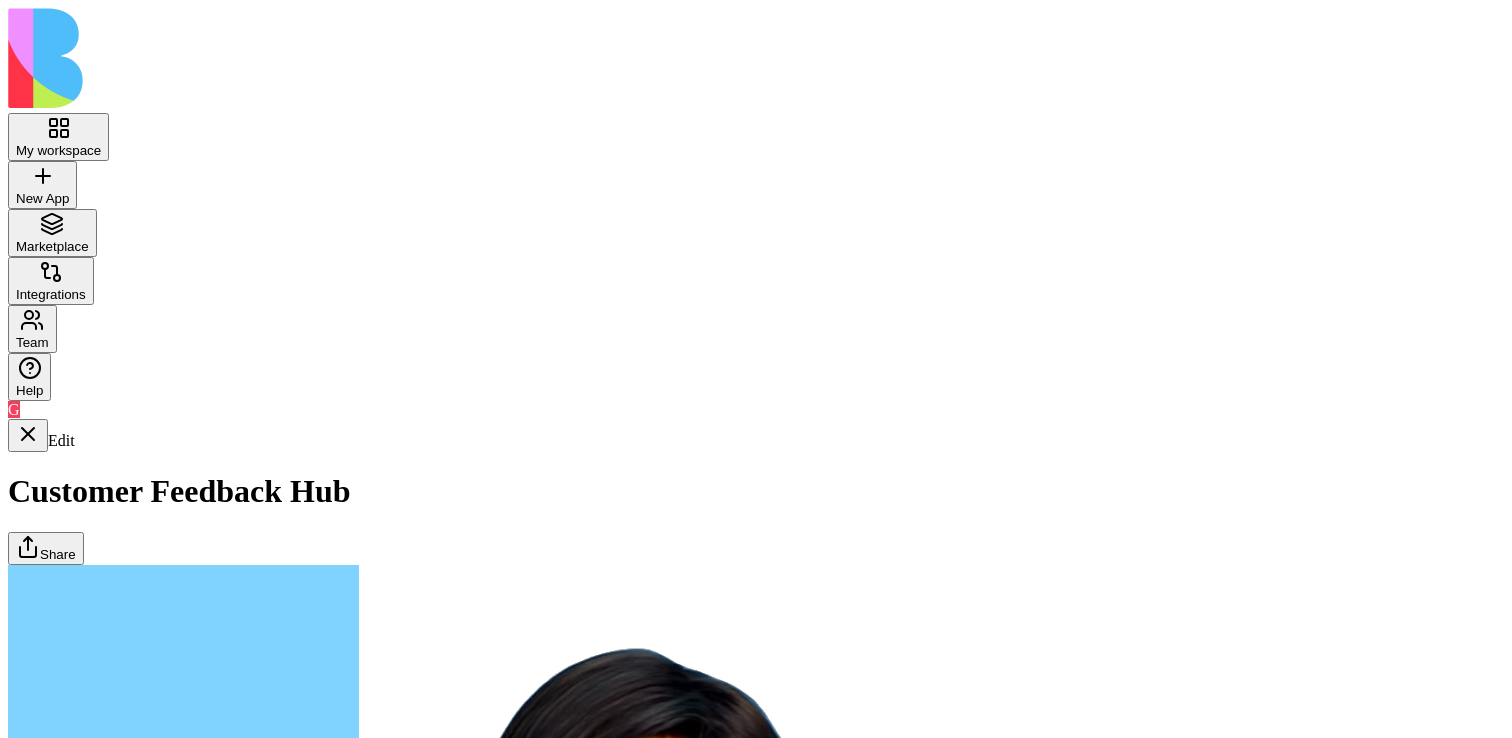 click on "Pages" at bounding box center (47, 5600) 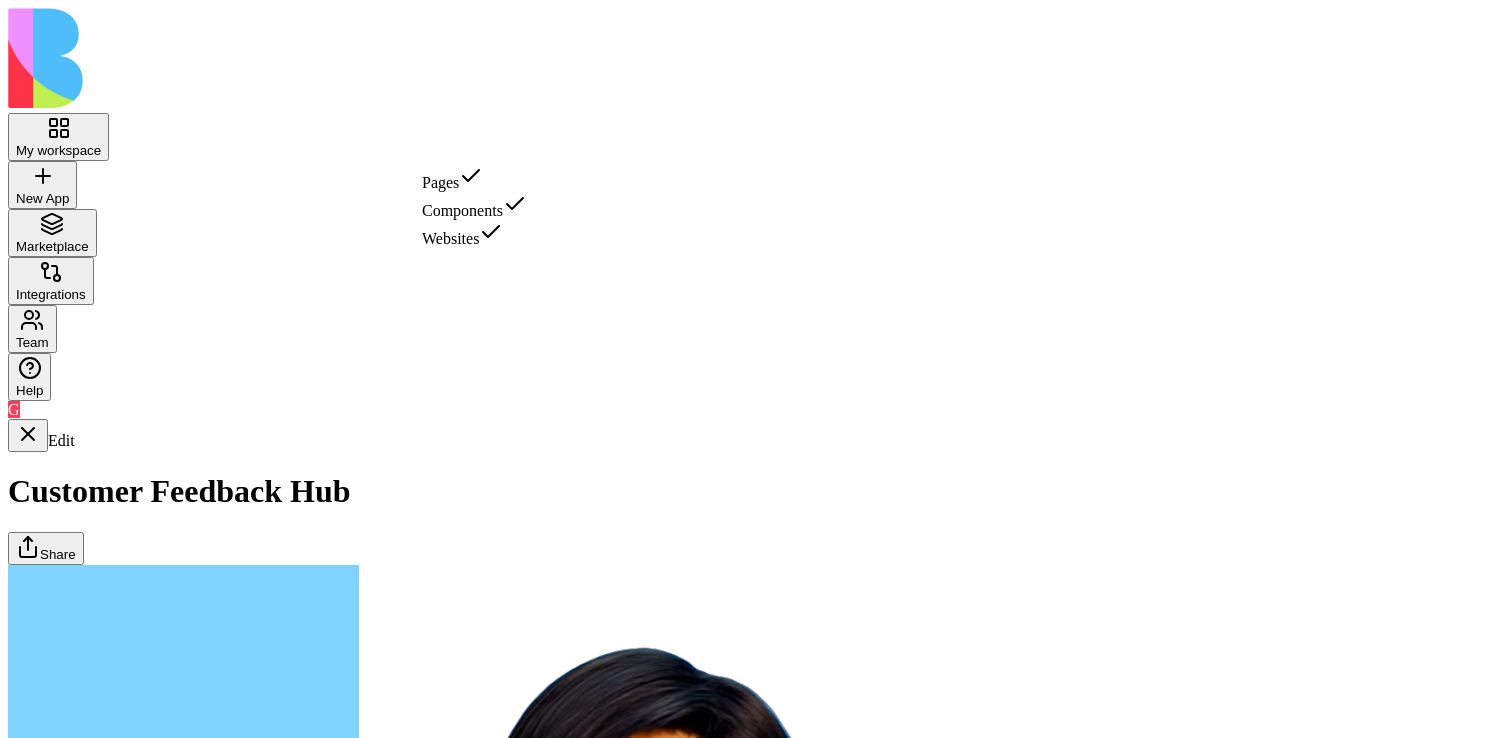 click on "Components" at bounding box center (474, 206) 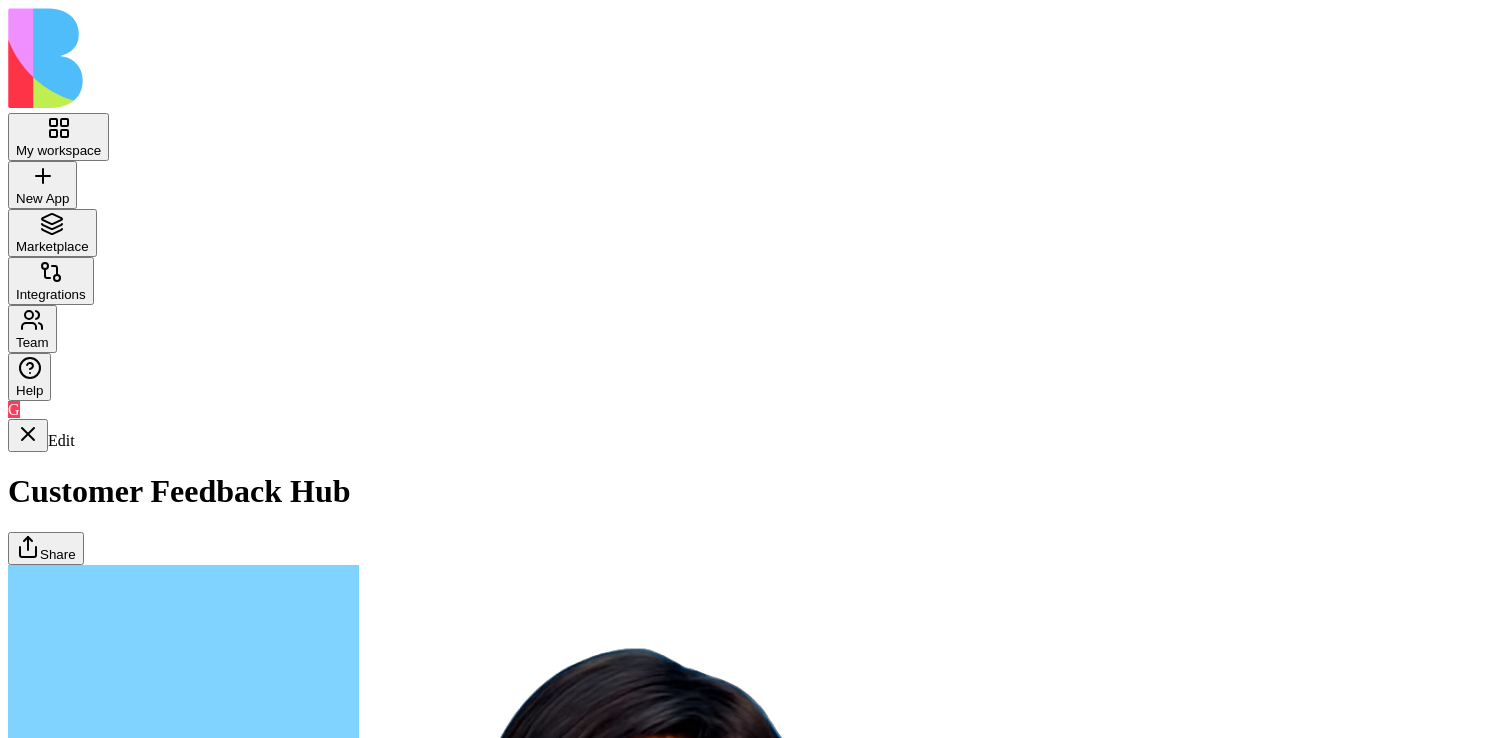 click on "StarRating" at bounding box center (123, 5700) 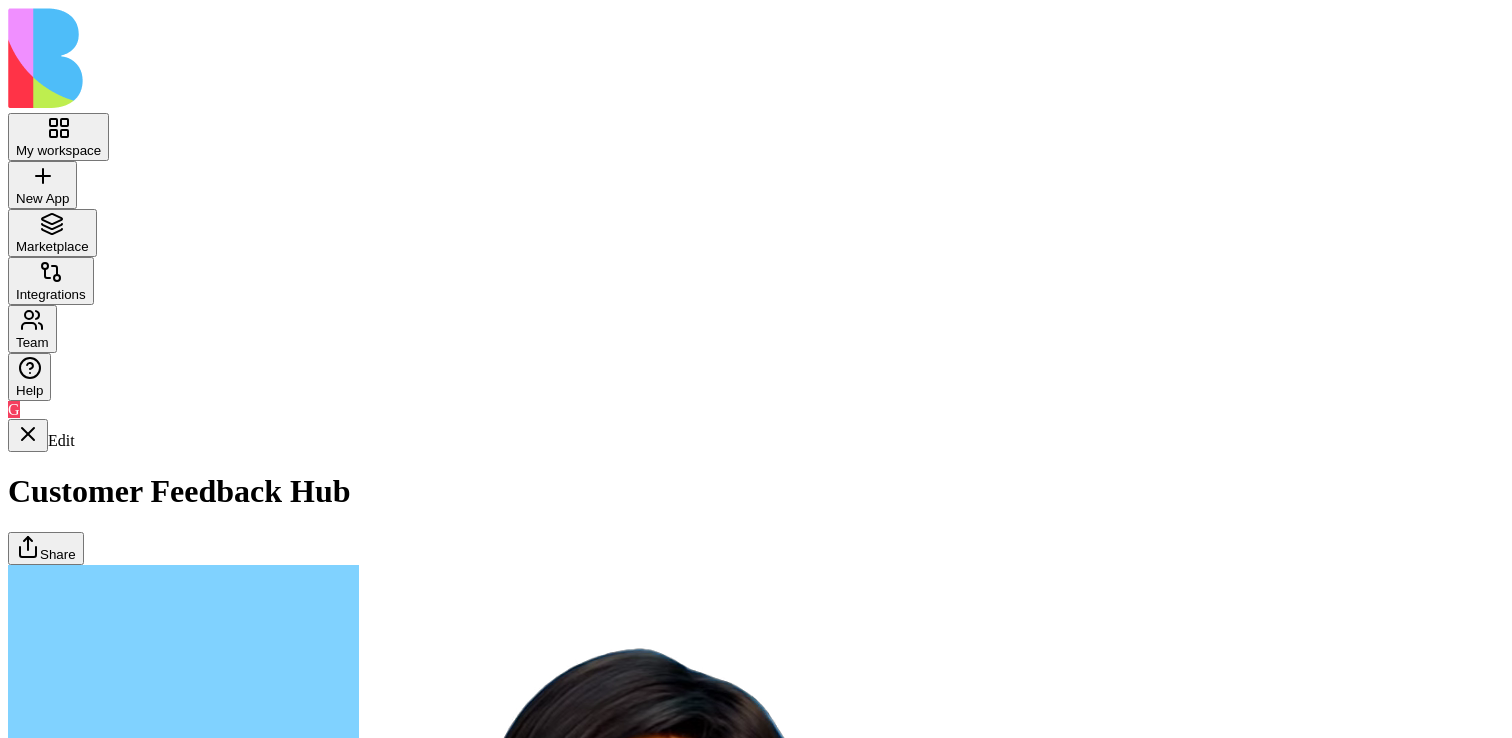 click on "Dev Mode" at bounding box center (16, 5886) 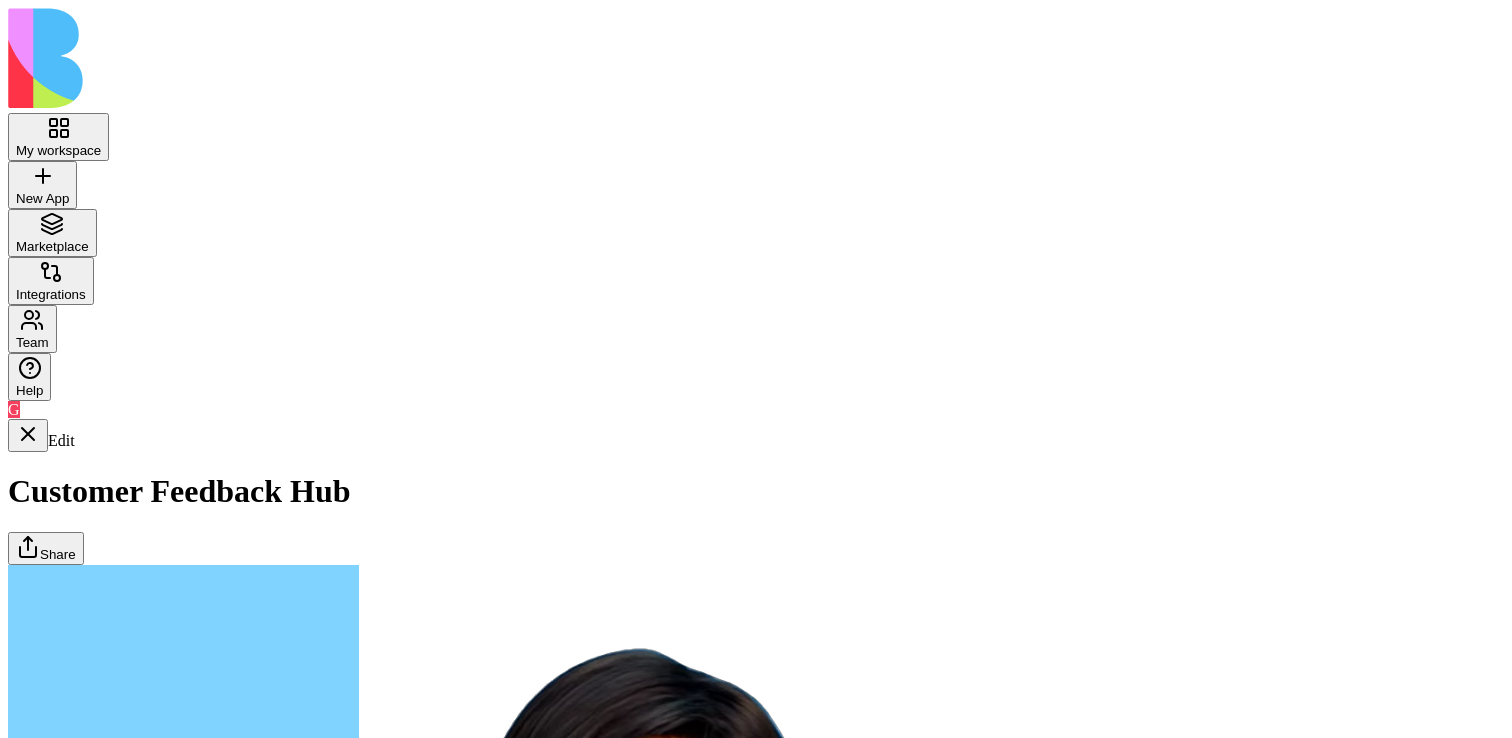 scroll, scrollTop: 180, scrollLeft: 0, axis: vertical 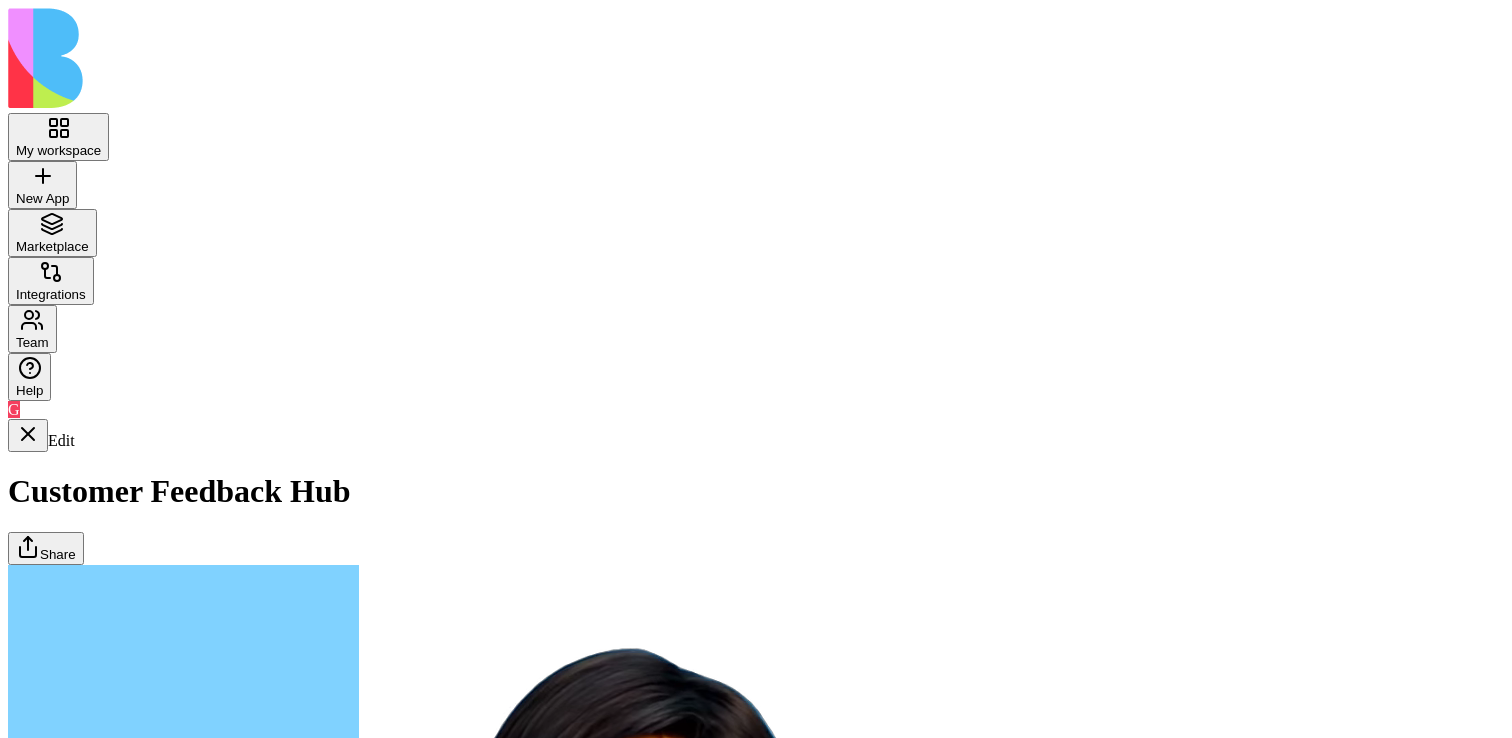 click on "Dev Mode" at bounding box center [16, 5886] 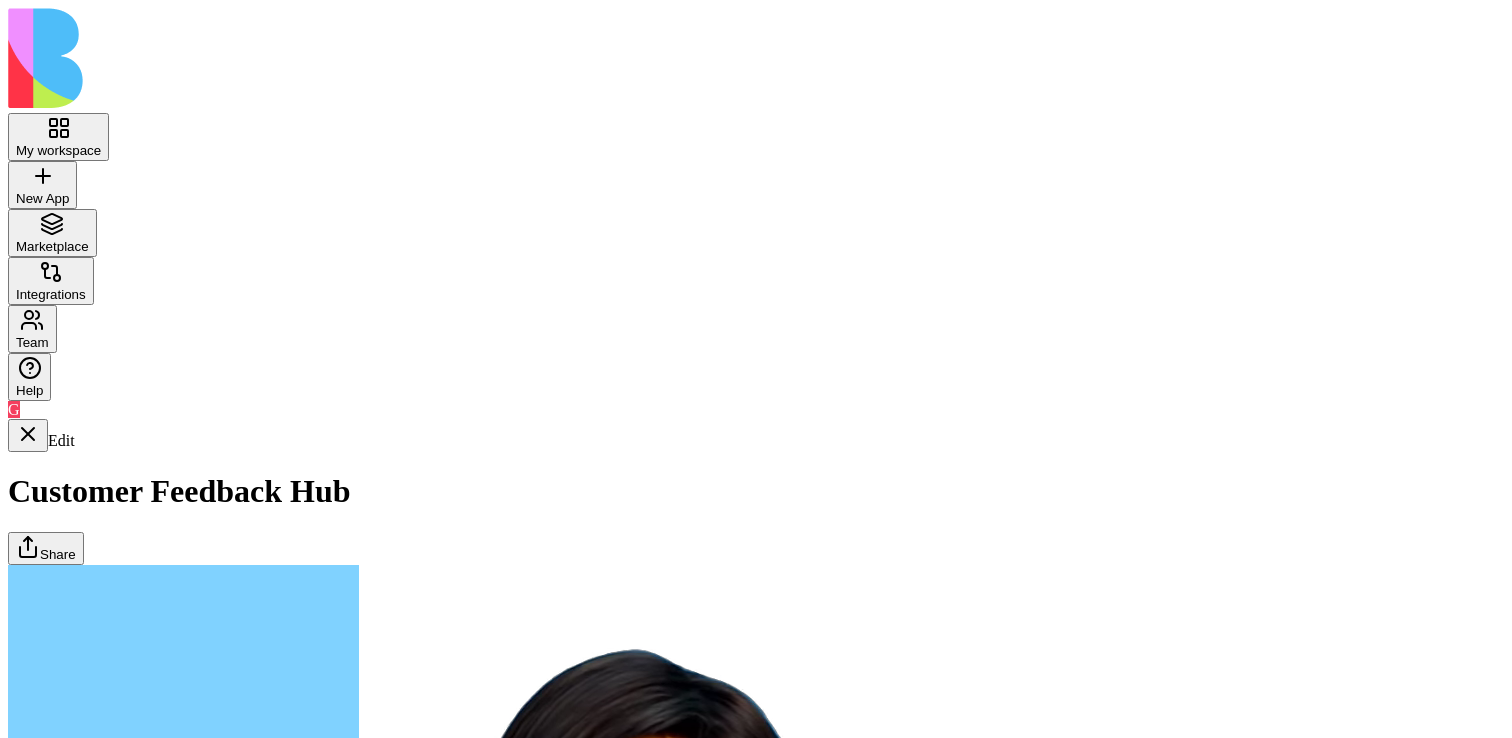click on "Components" at bounding box center [66, 5600] 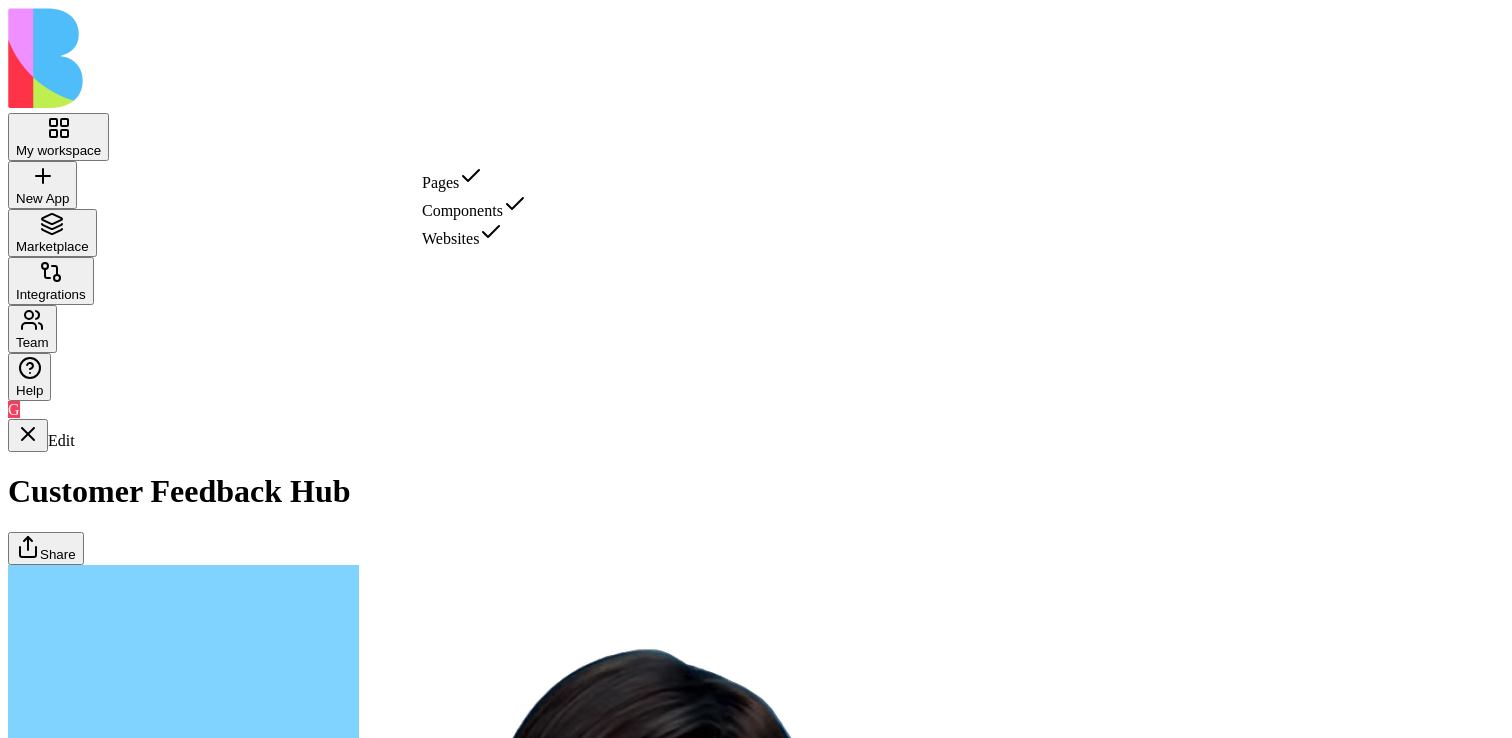click on "Pages" at bounding box center (474, 178) 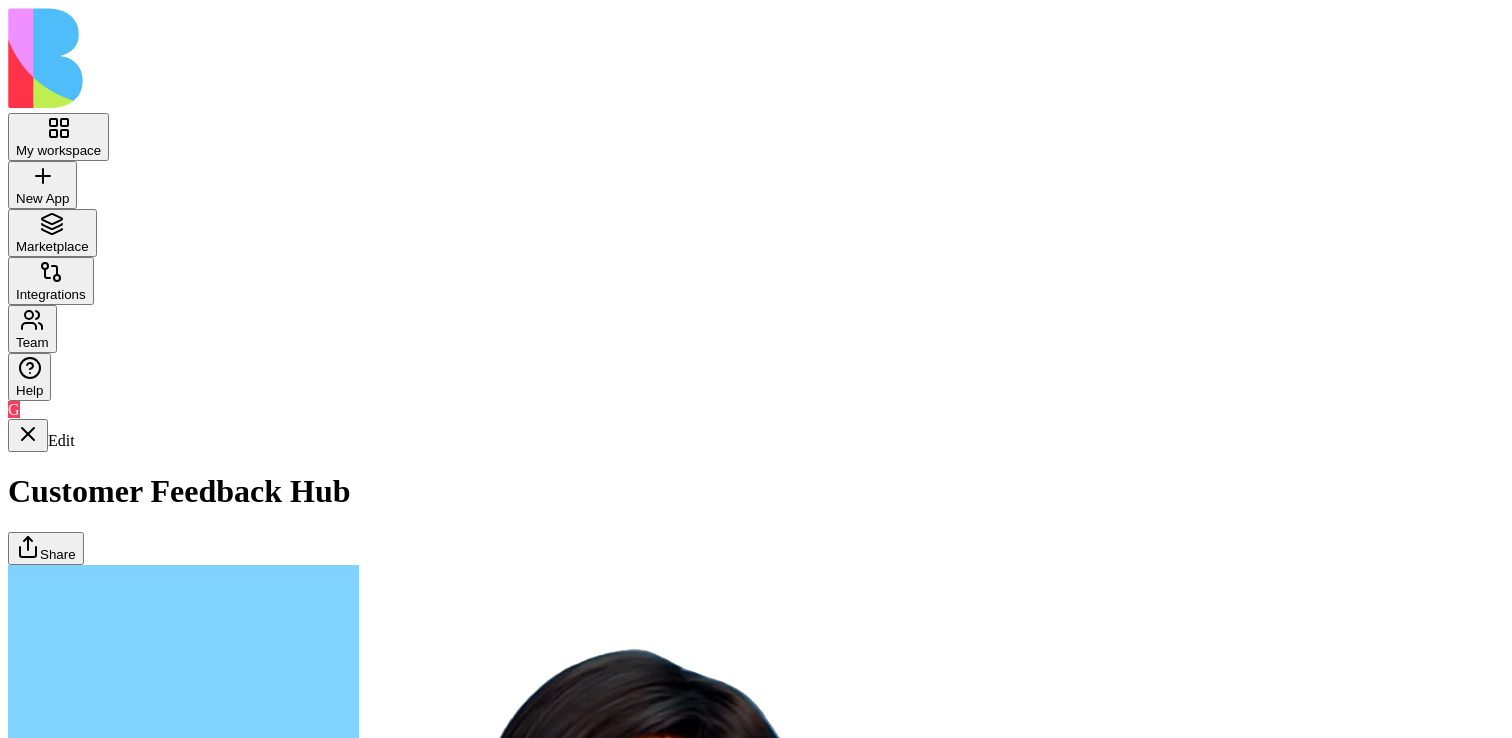 scroll, scrollTop: 0, scrollLeft: 0, axis: both 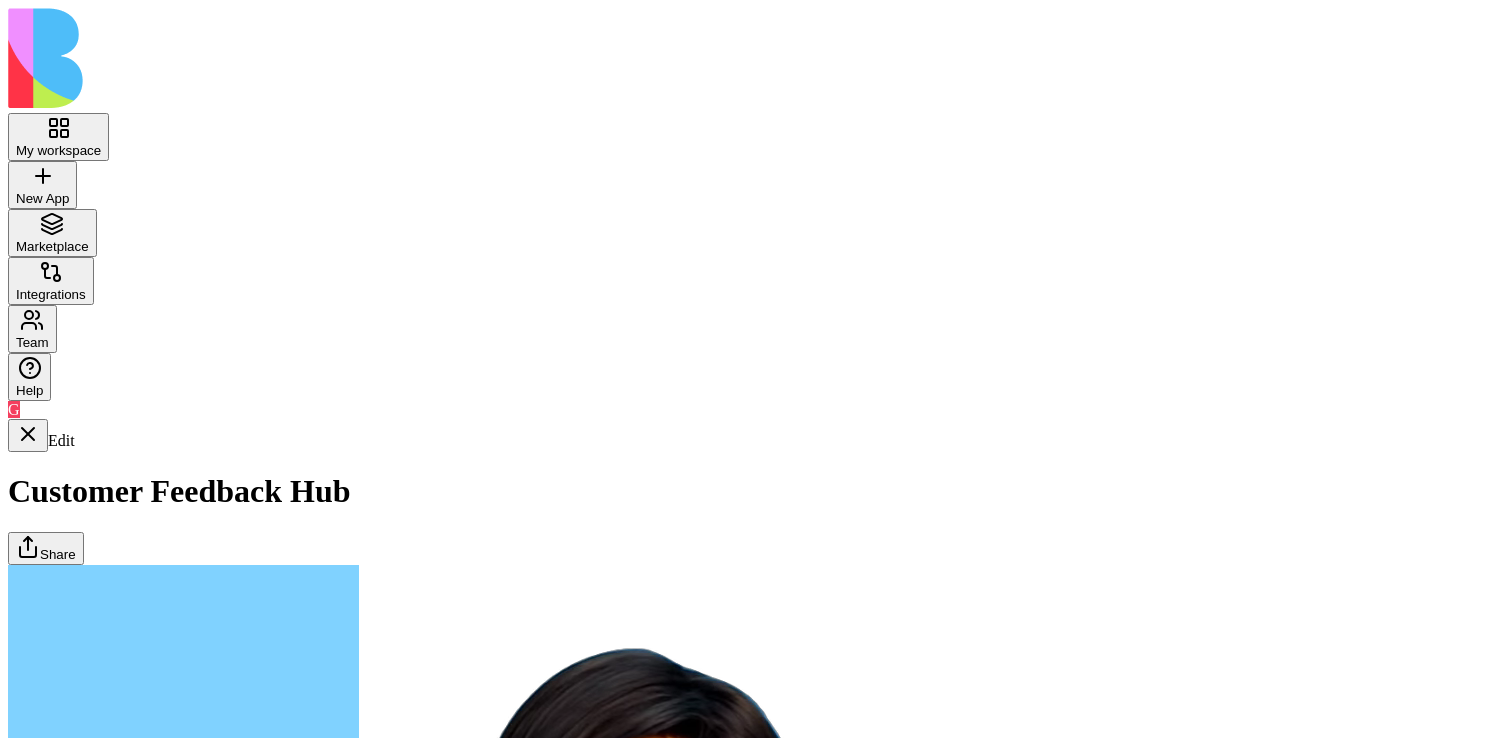 click on "Pages" at bounding box center (123, 5600) 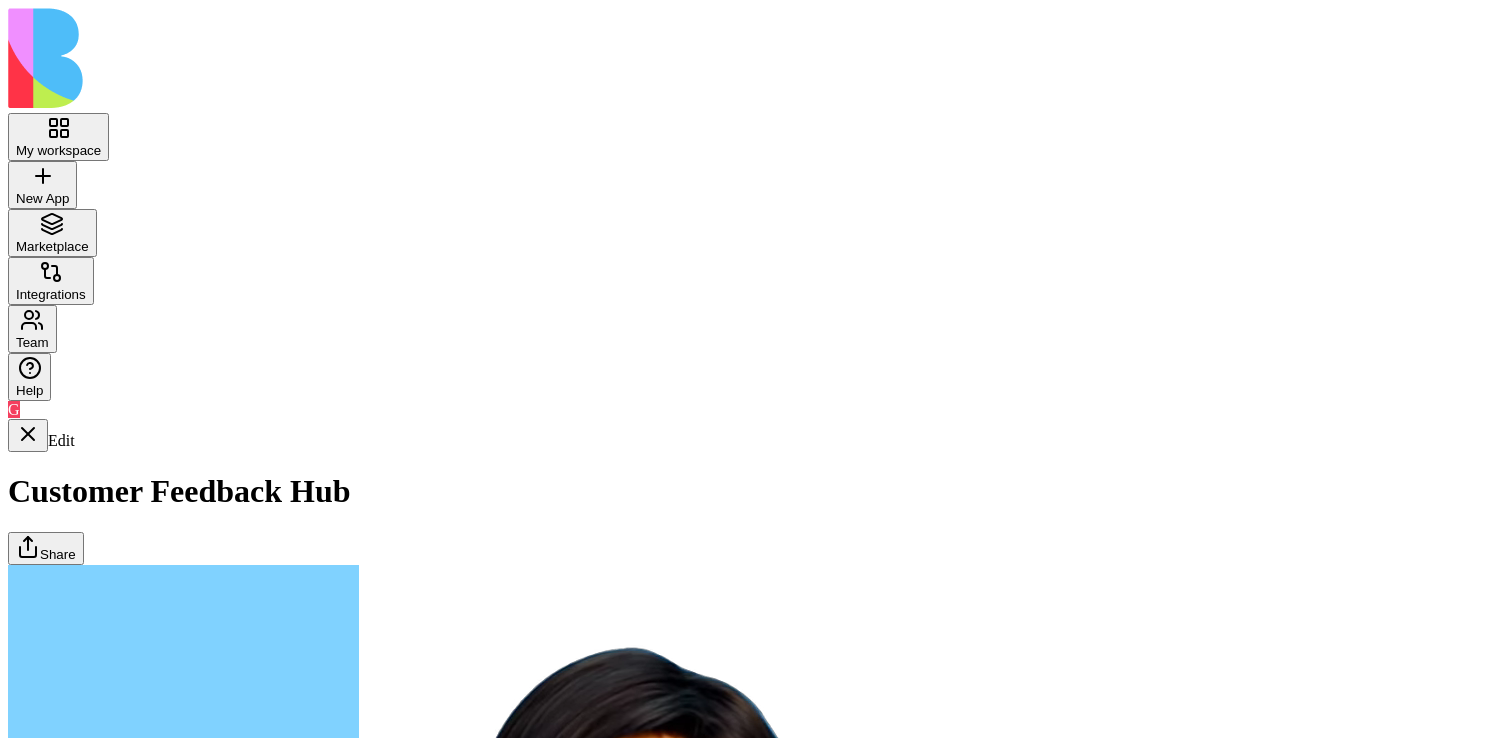 click on "Pages" at bounding box center (47, 5600) 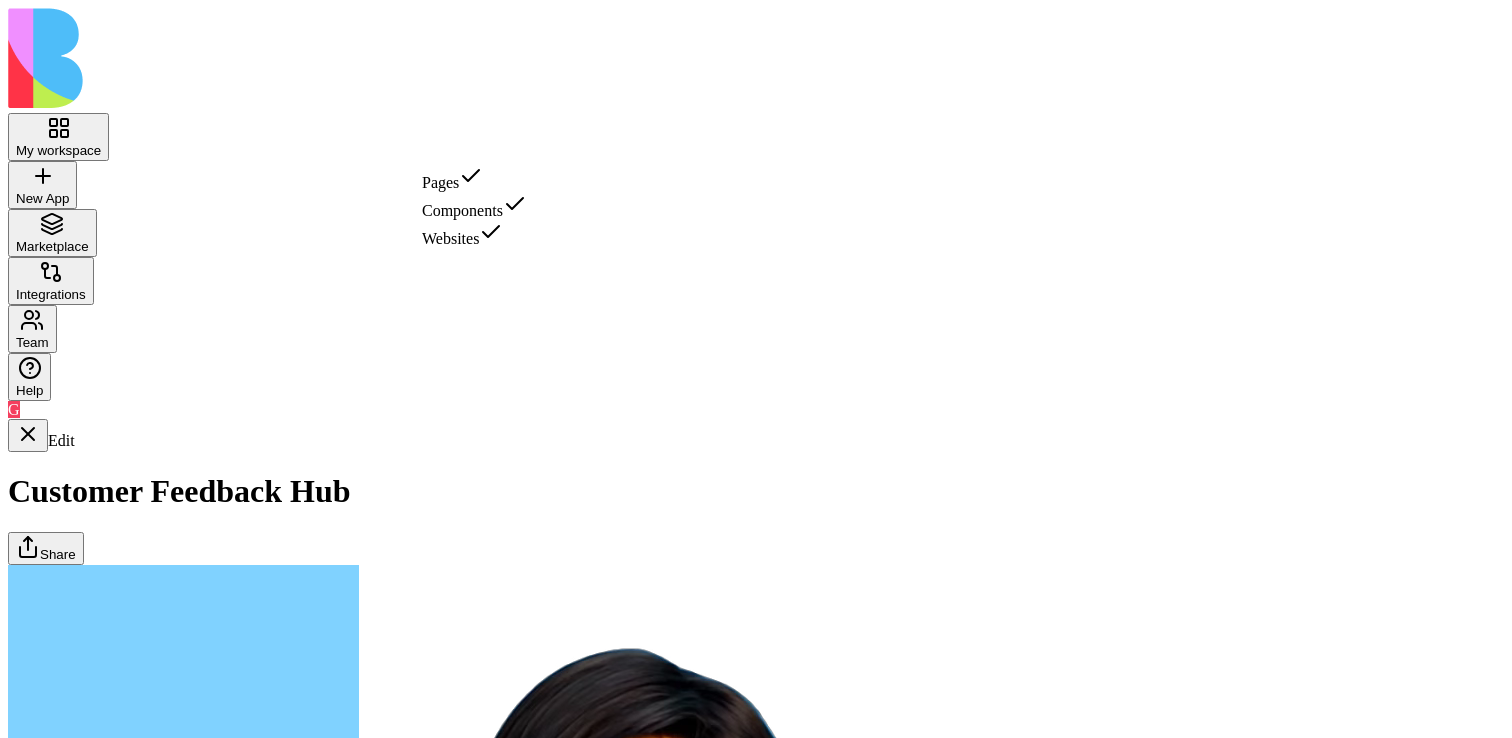 click on "Components" at bounding box center [474, 206] 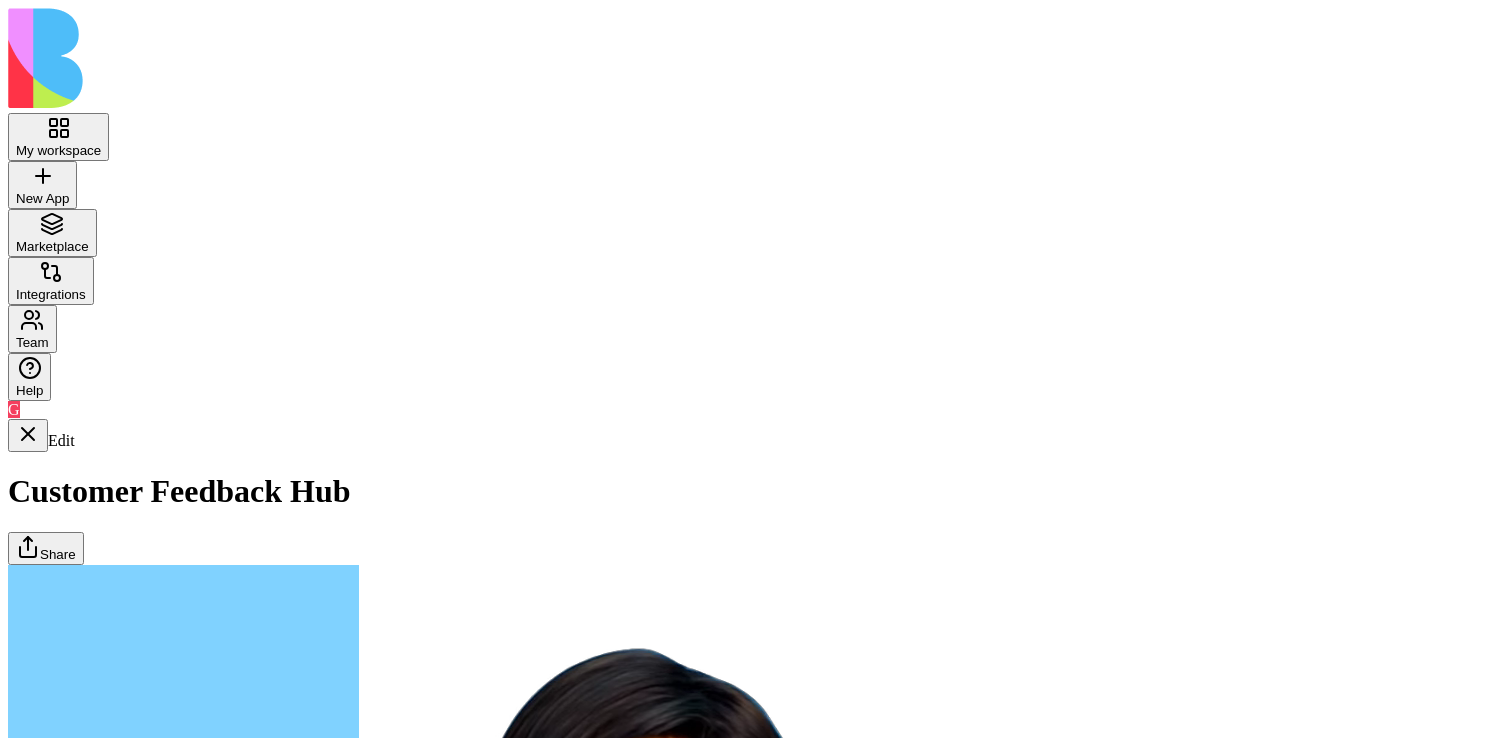 click on "RatingDistribution" at bounding box center (123, 5863) 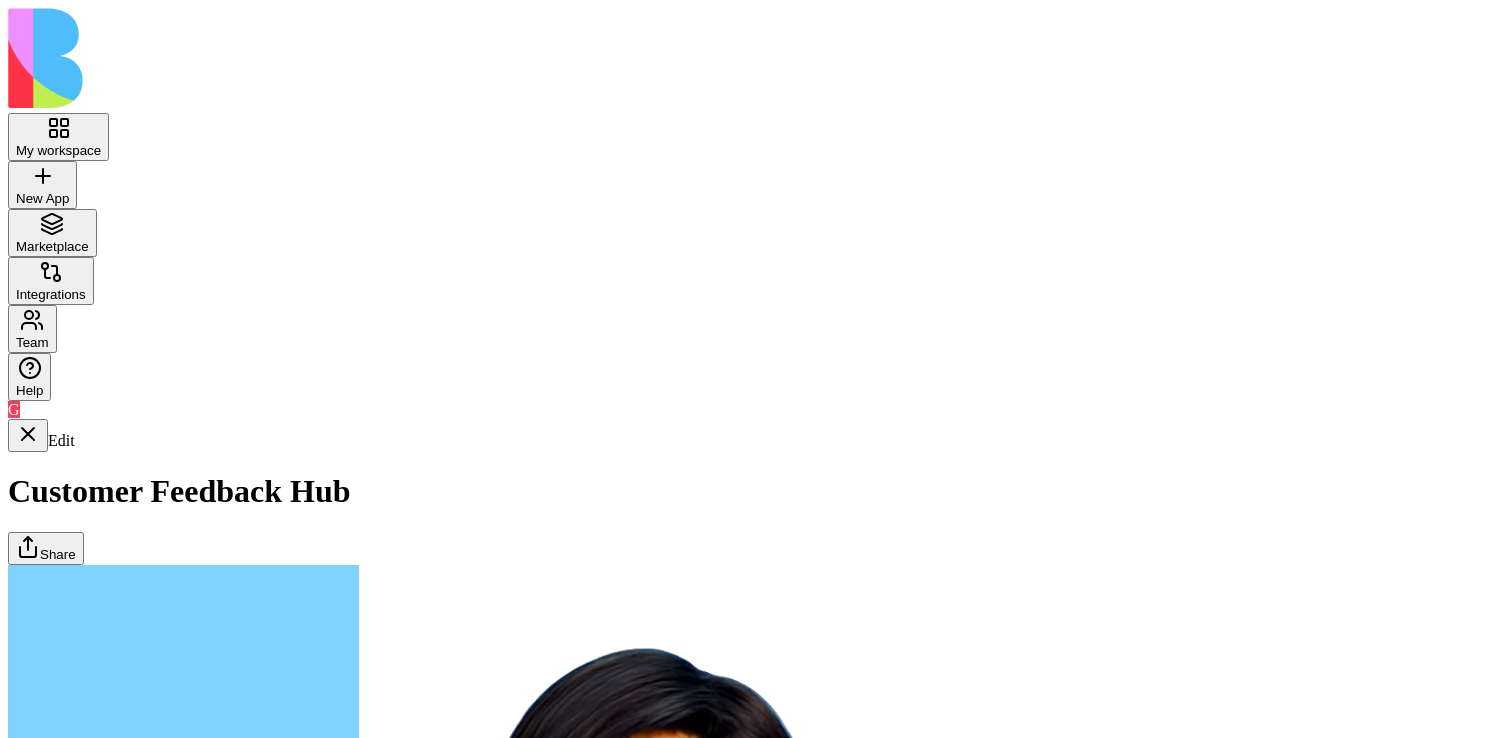 click on "SummaryCard" at bounding box center (123, 5812) 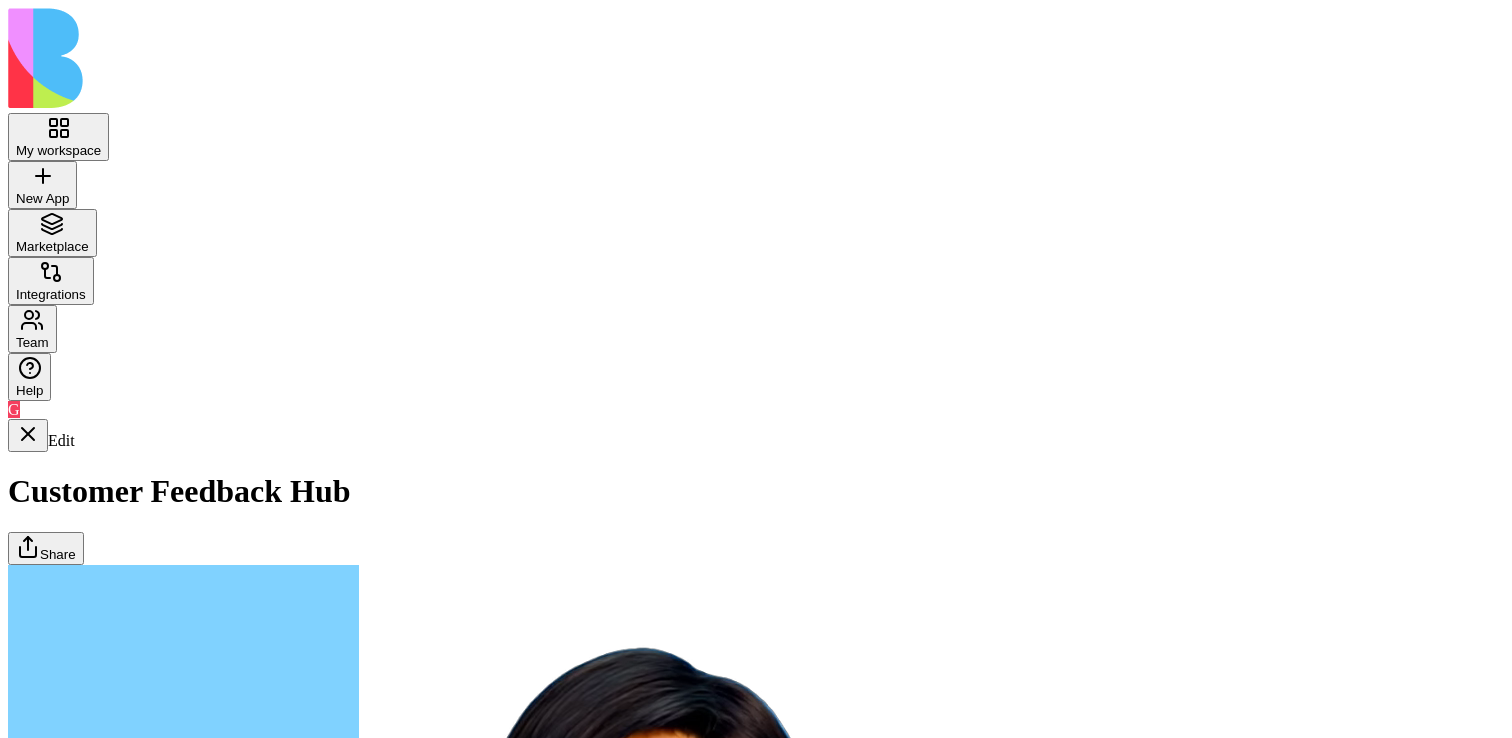 type 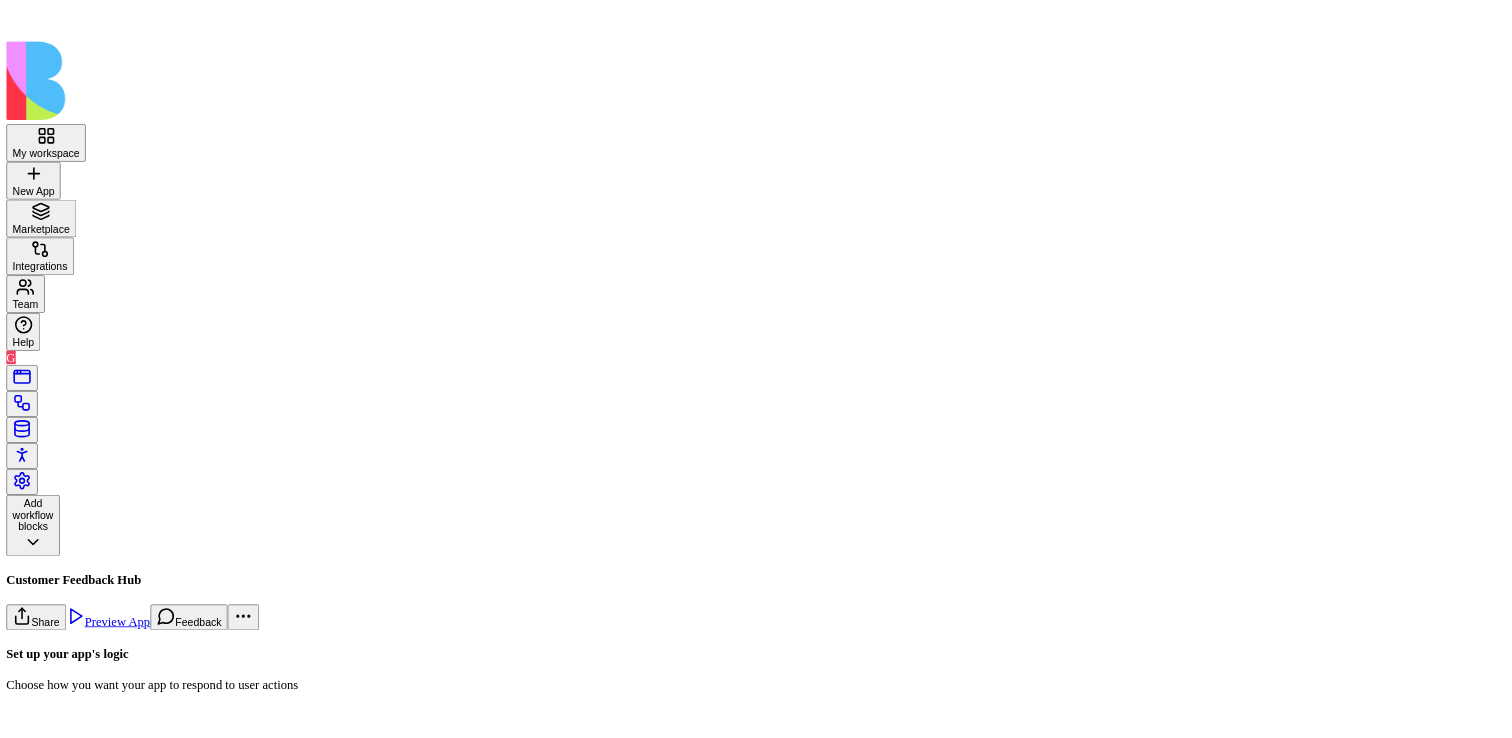 scroll, scrollTop: 0, scrollLeft: 0, axis: both 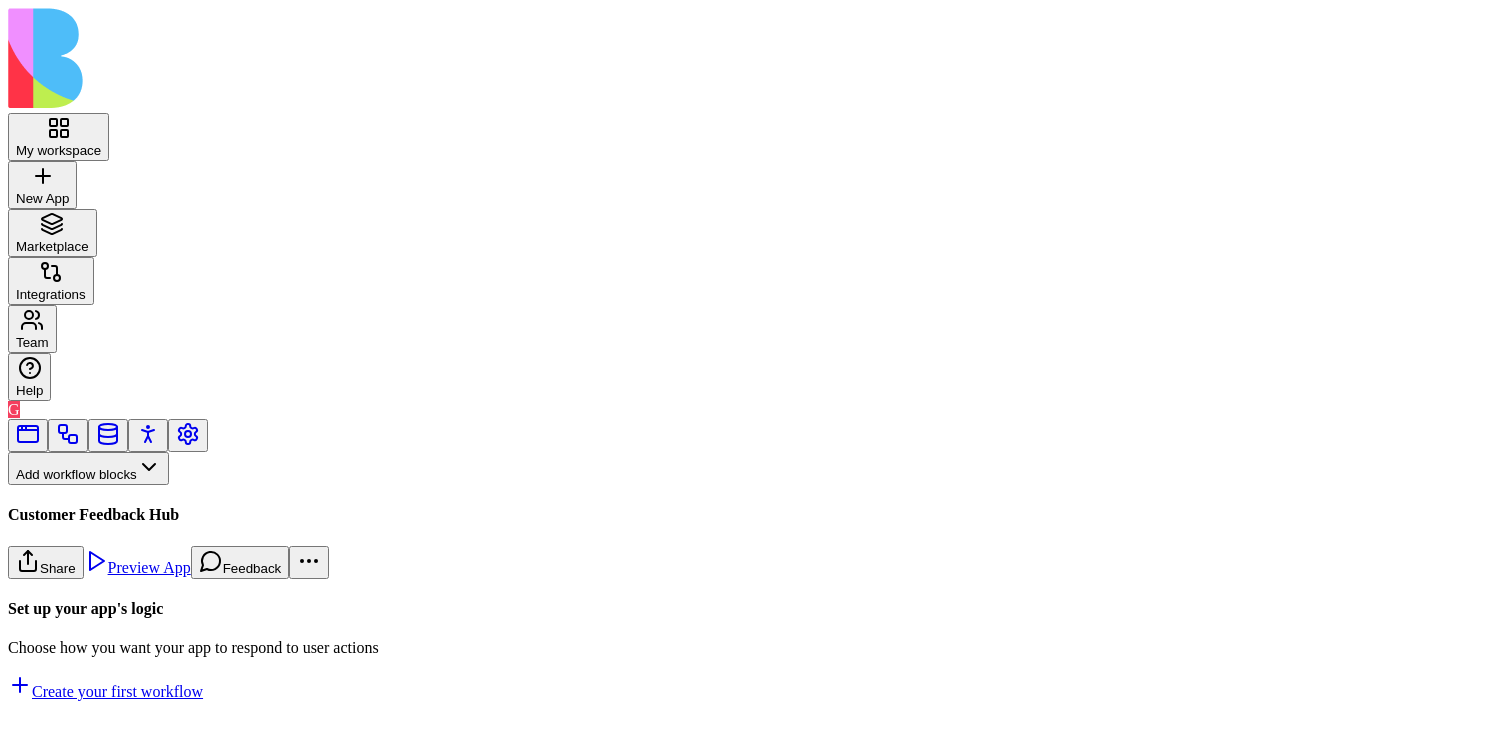 click on "Workflows" at bounding box center (58, 501) 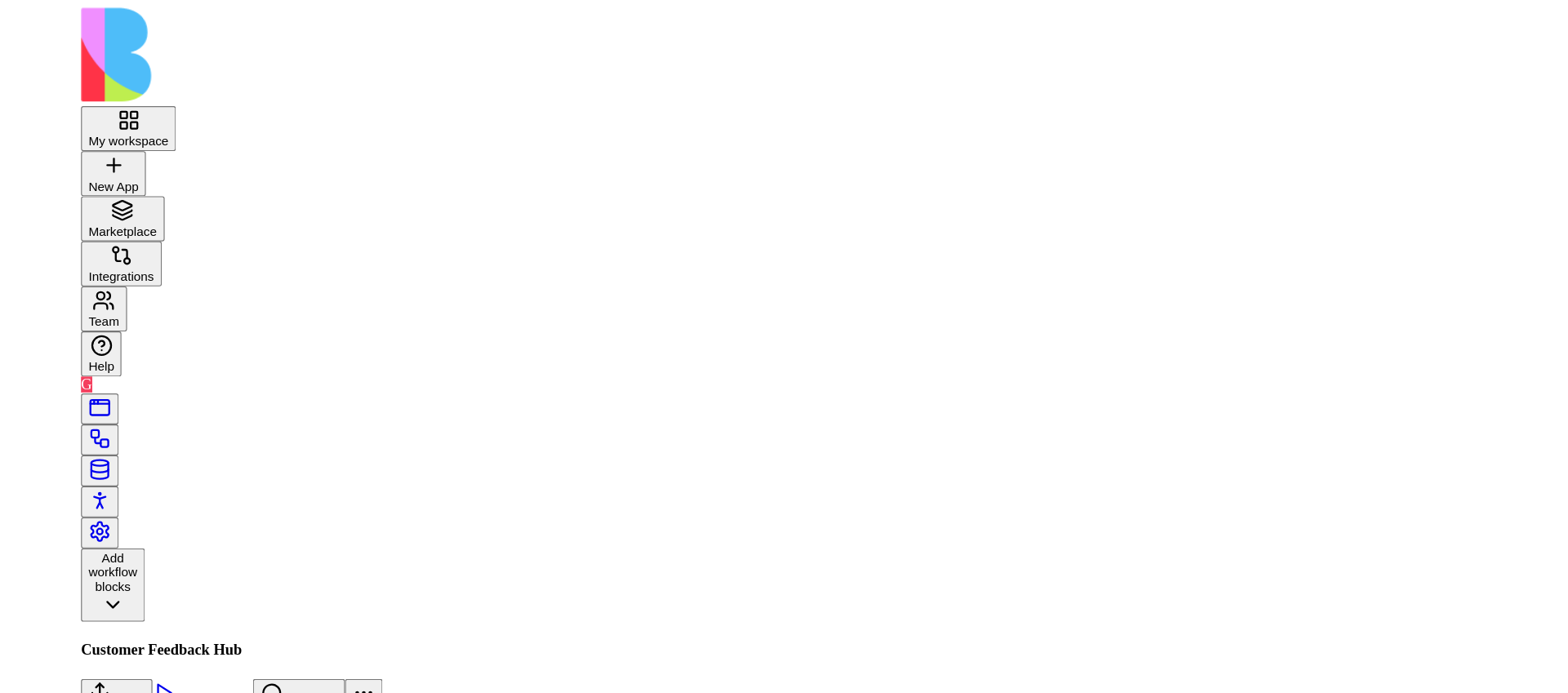 scroll, scrollTop: 0, scrollLeft: 0, axis: both 